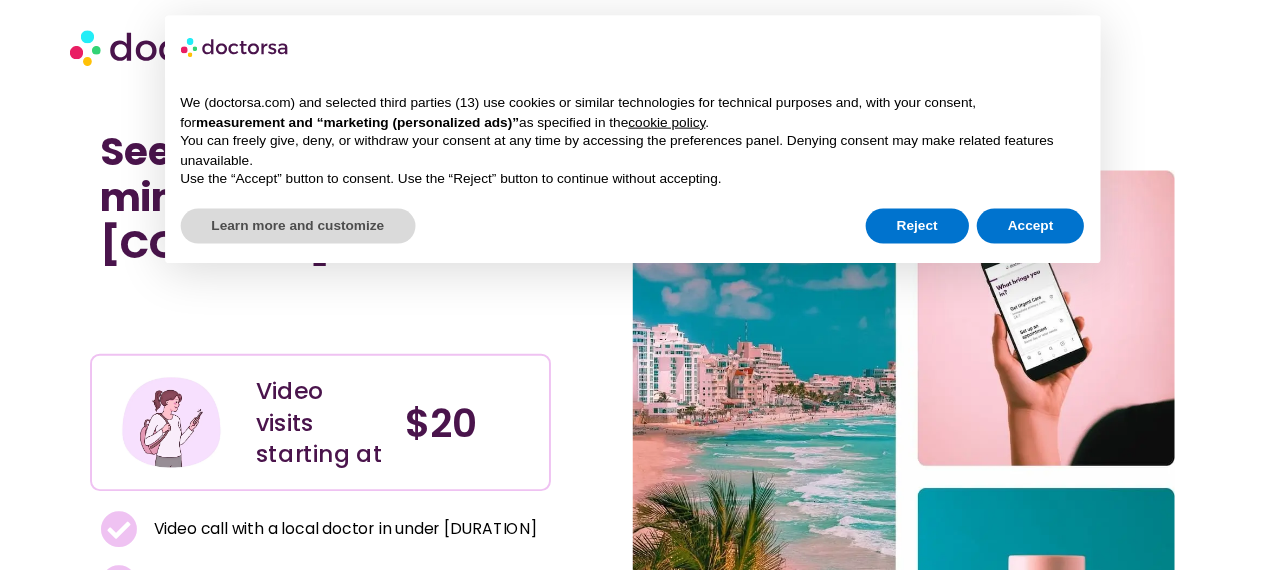 scroll, scrollTop: 0, scrollLeft: 0, axis: both 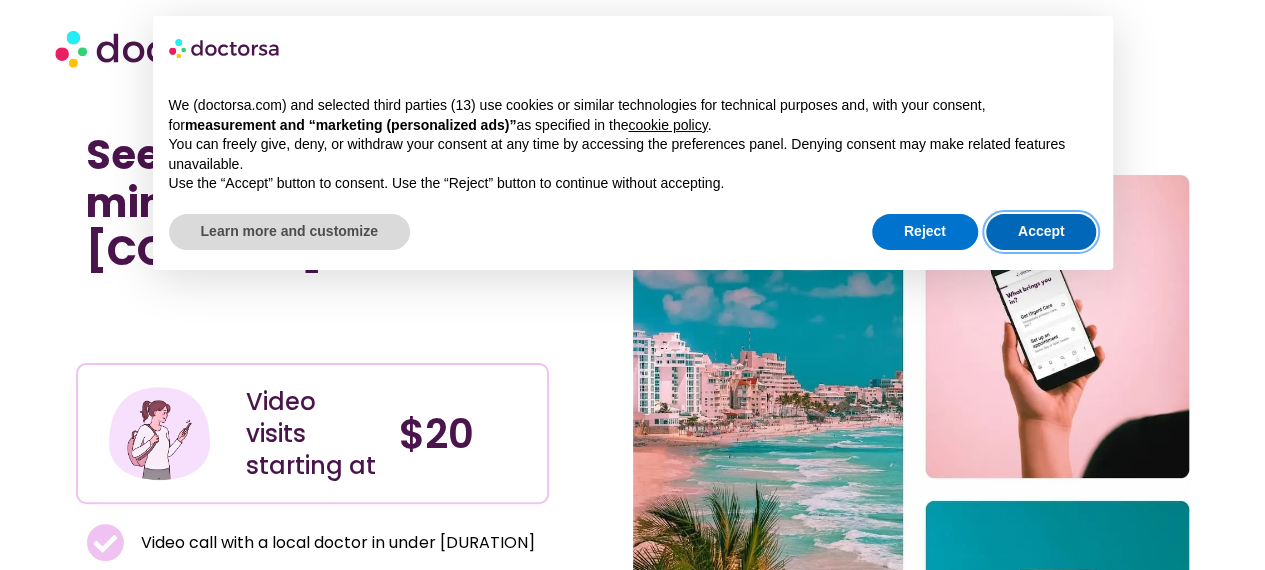 drag, startPoint x: 1062, startPoint y: 241, endPoint x: 1072, endPoint y: 224, distance: 19.723083 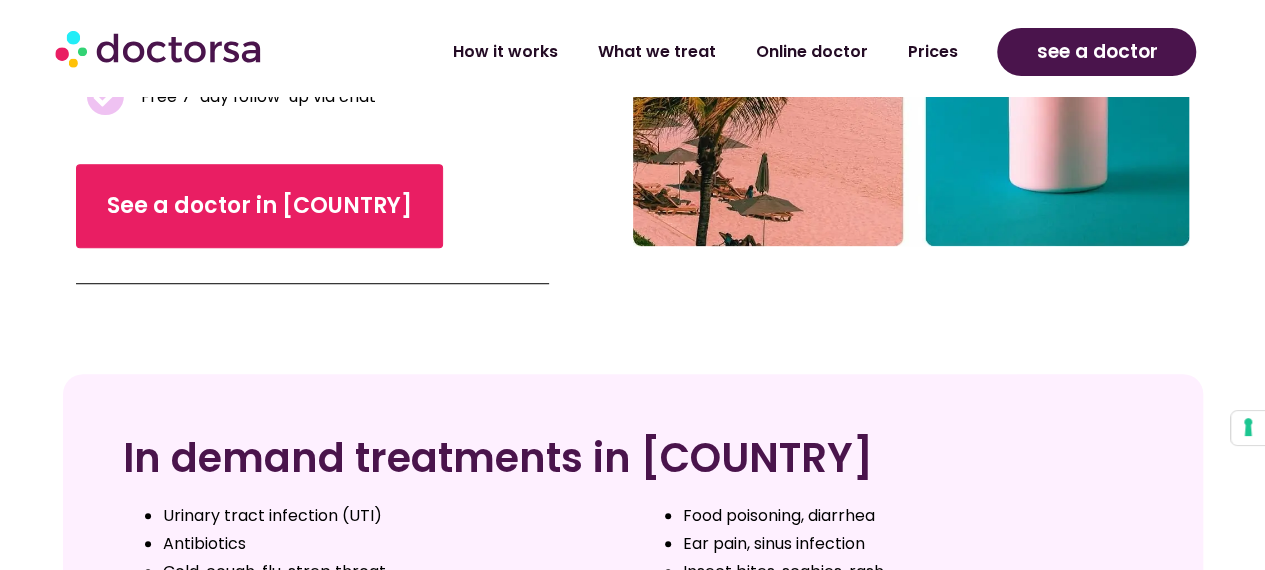 scroll, scrollTop: 547, scrollLeft: 0, axis: vertical 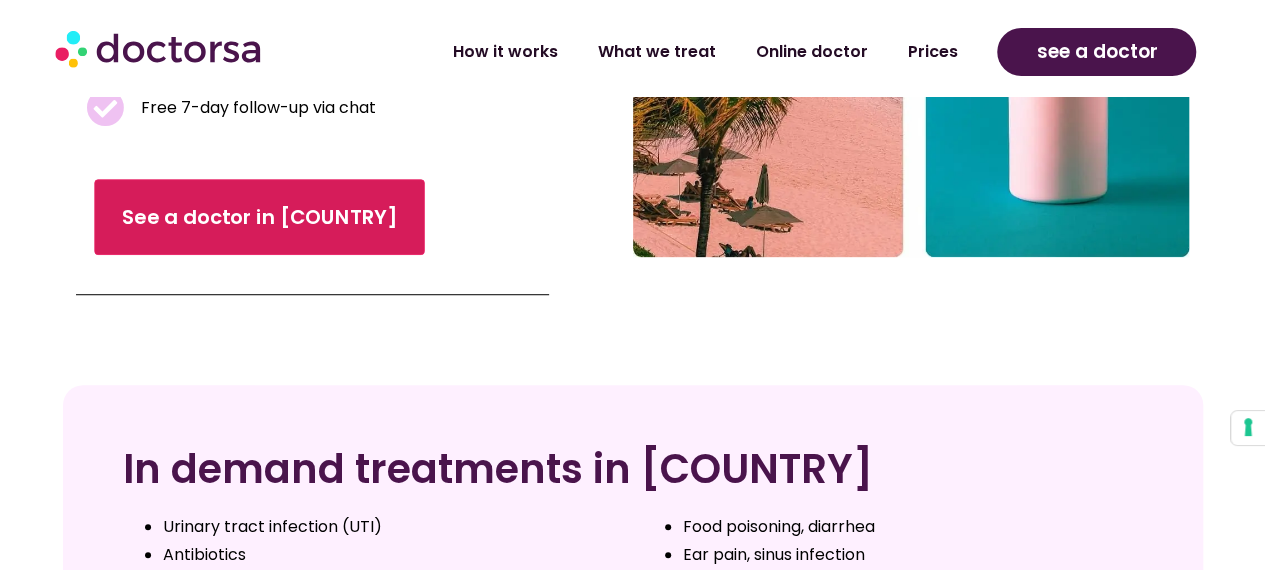 click on "See a doctor in [COUNTRY]" at bounding box center (259, 217) 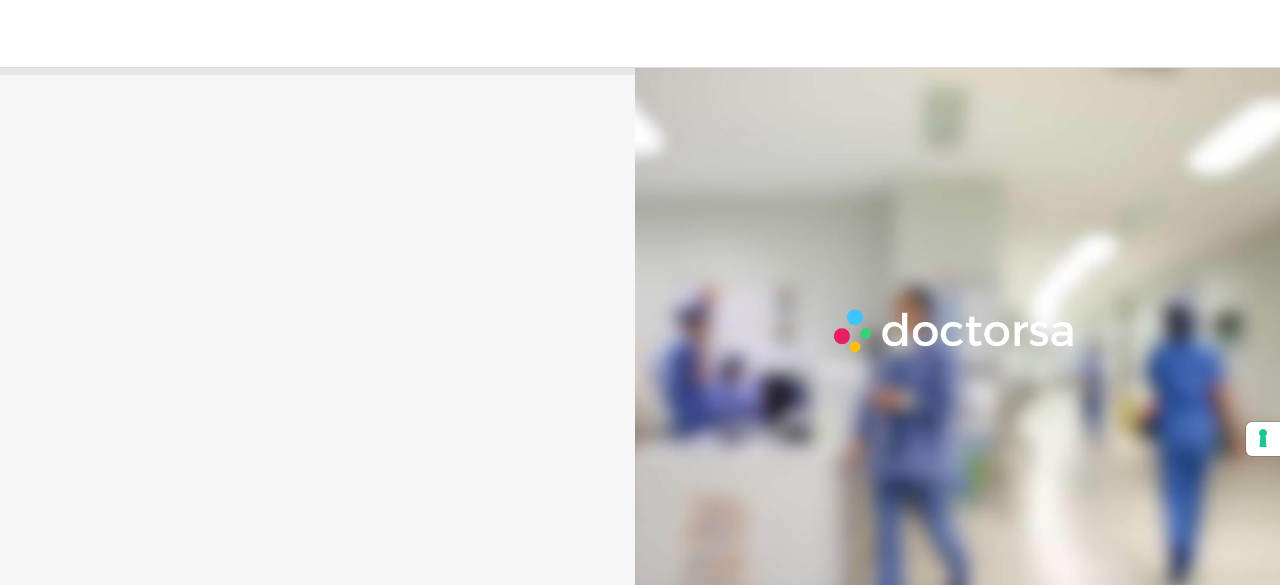 scroll, scrollTop: 0, scrollLeft: 0, axis: both 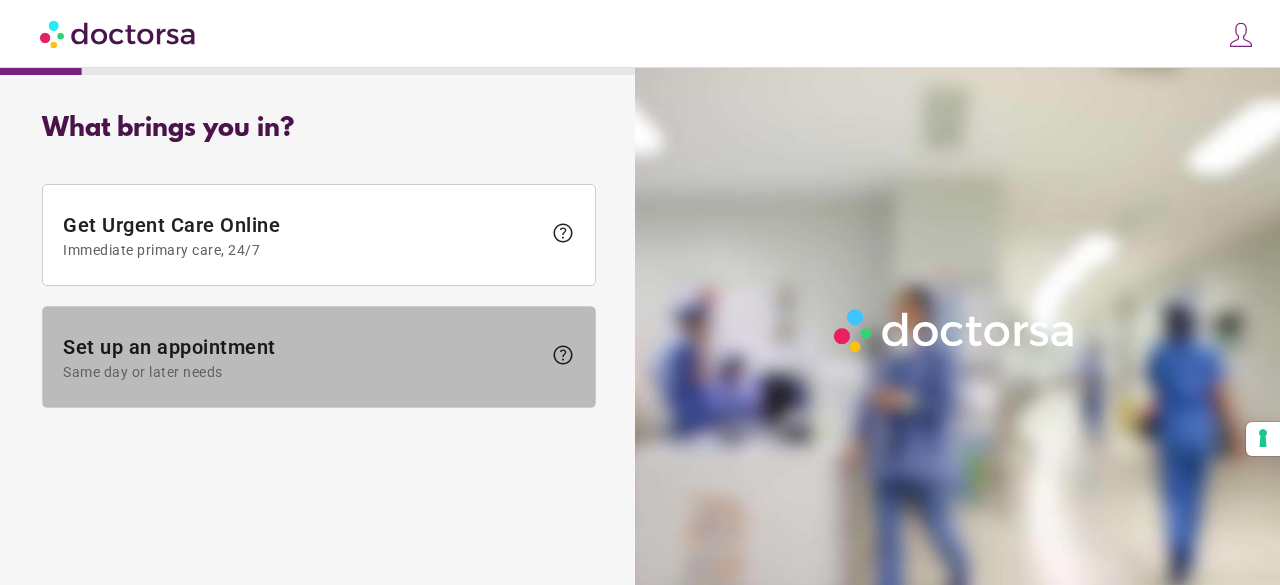 click on "Set up an appointment
Same day or later needs" at bounding box center (302, 357) 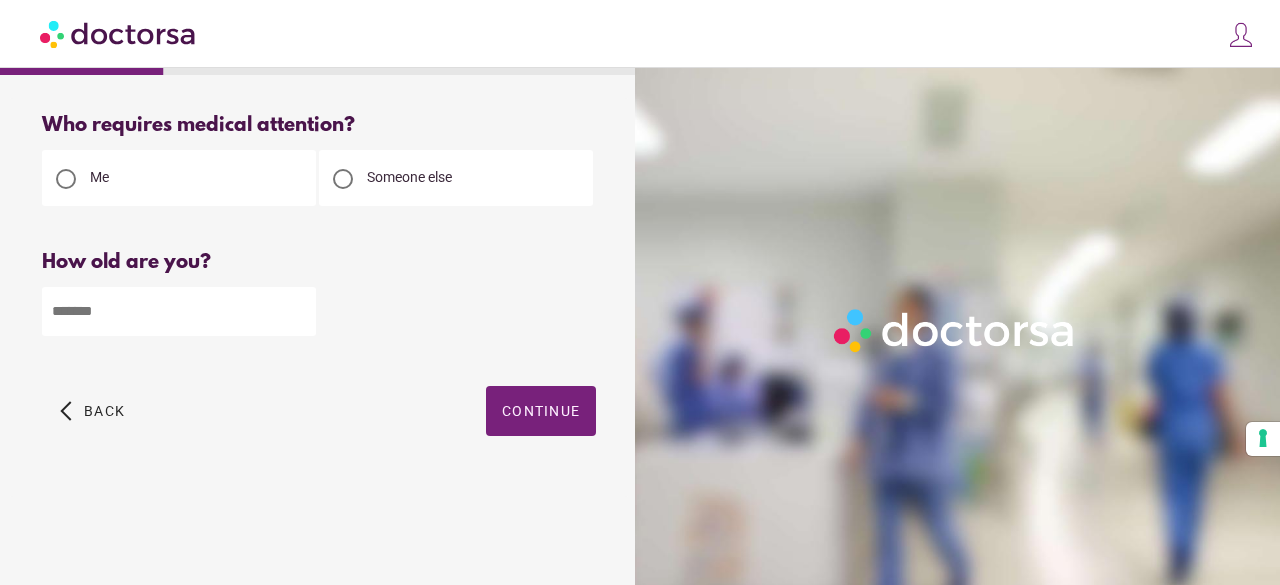 click at bounding box center (179, 311) 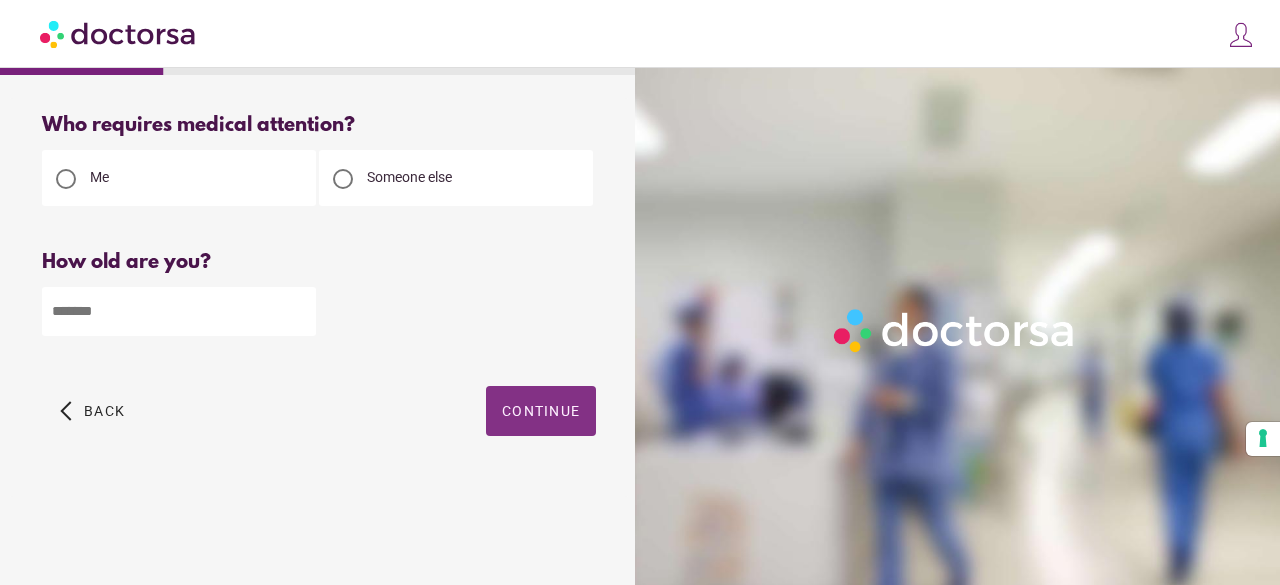 type on "**" 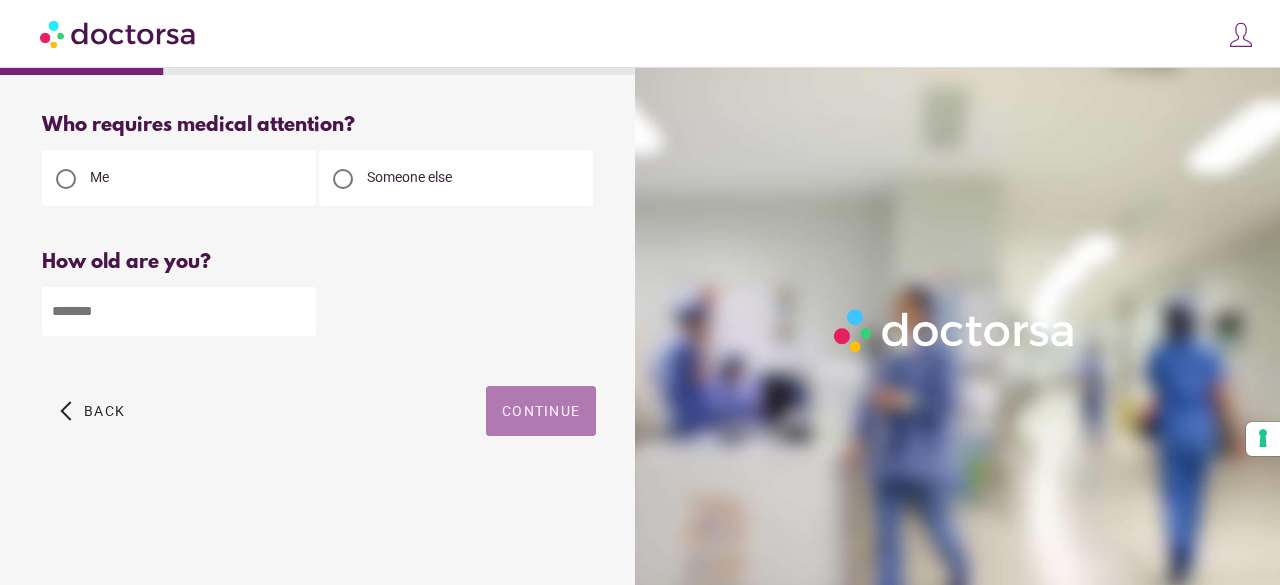 click on "Continue" at bounding box center (541, 411) 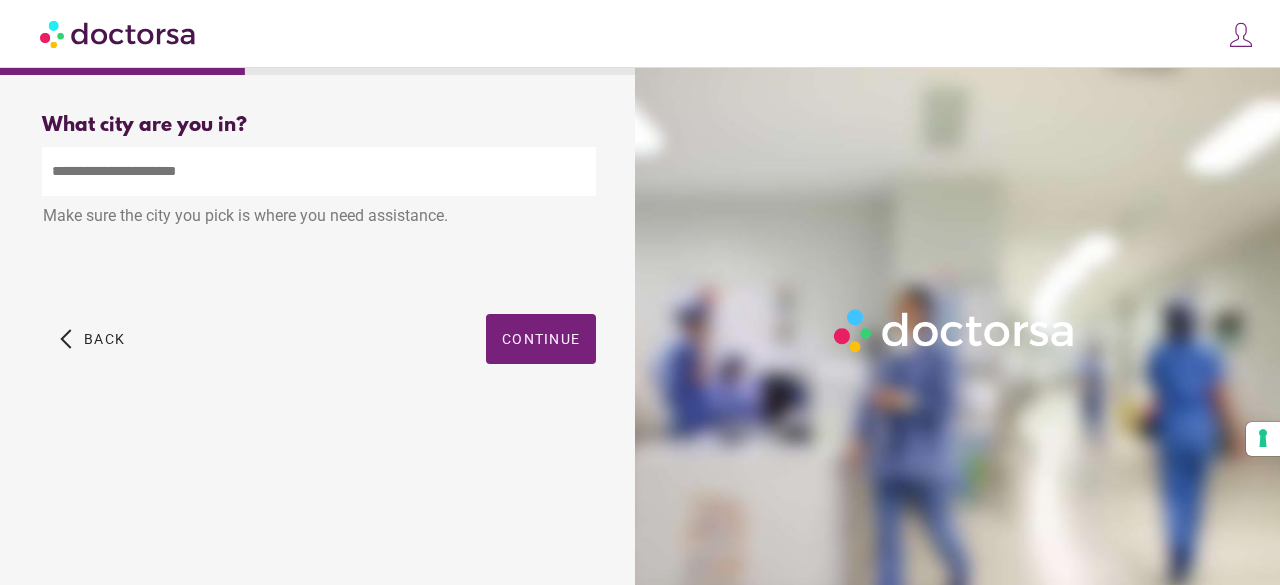 click at bounding box center (319, 171) 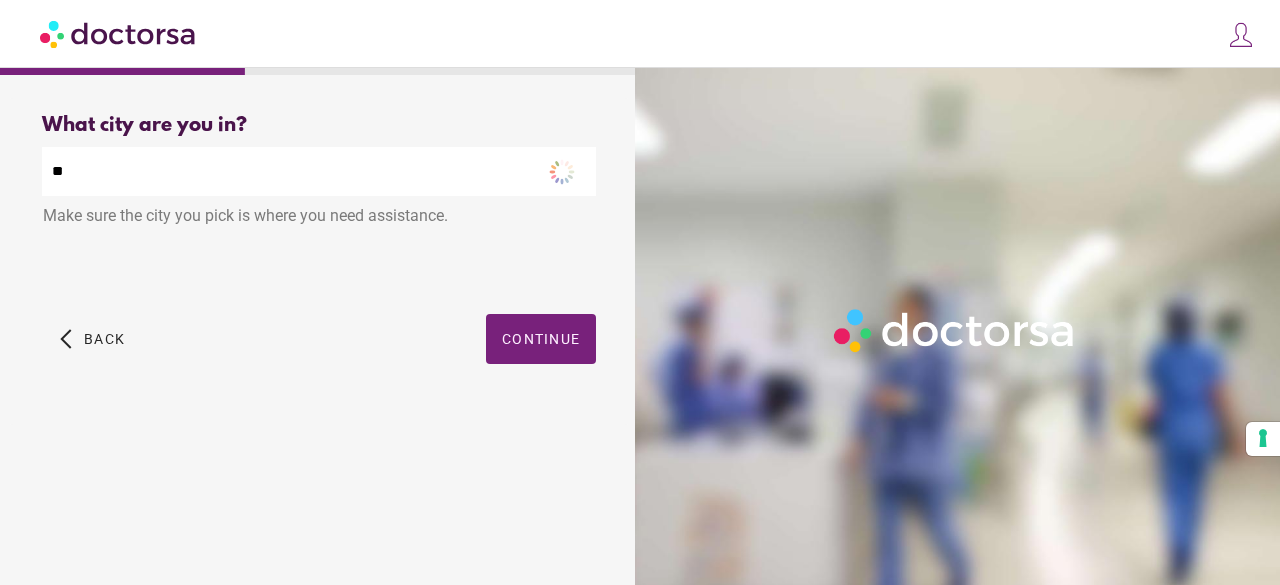 type on "*" 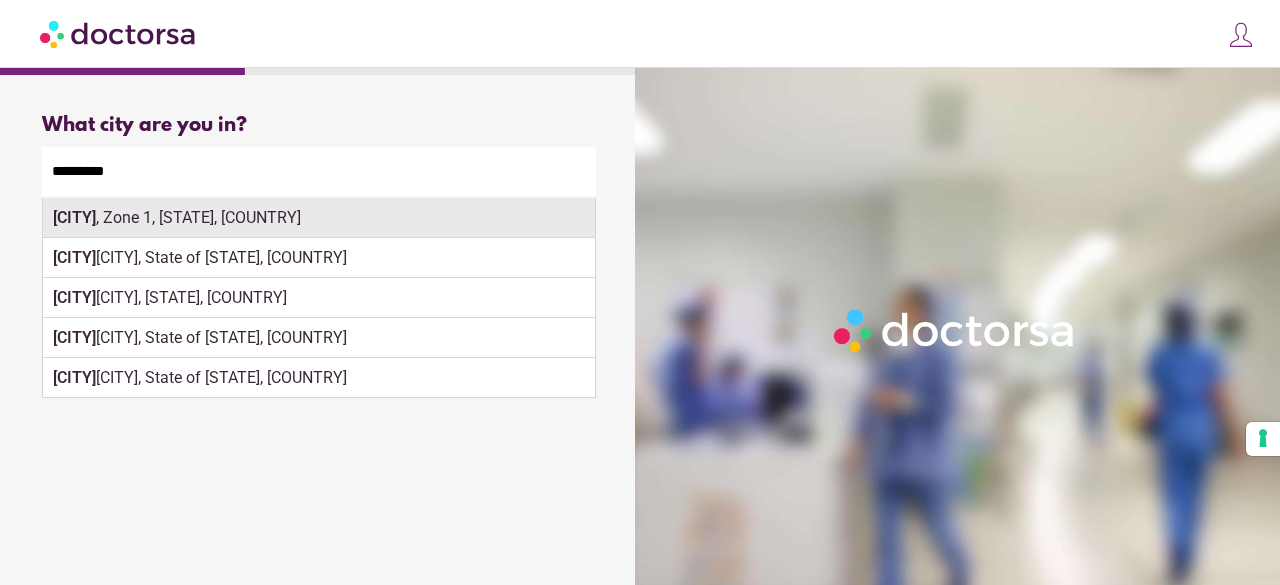 click on "Fortaleza , Zone 1, Ceará, Brazil" at bounding box center [319, 218] 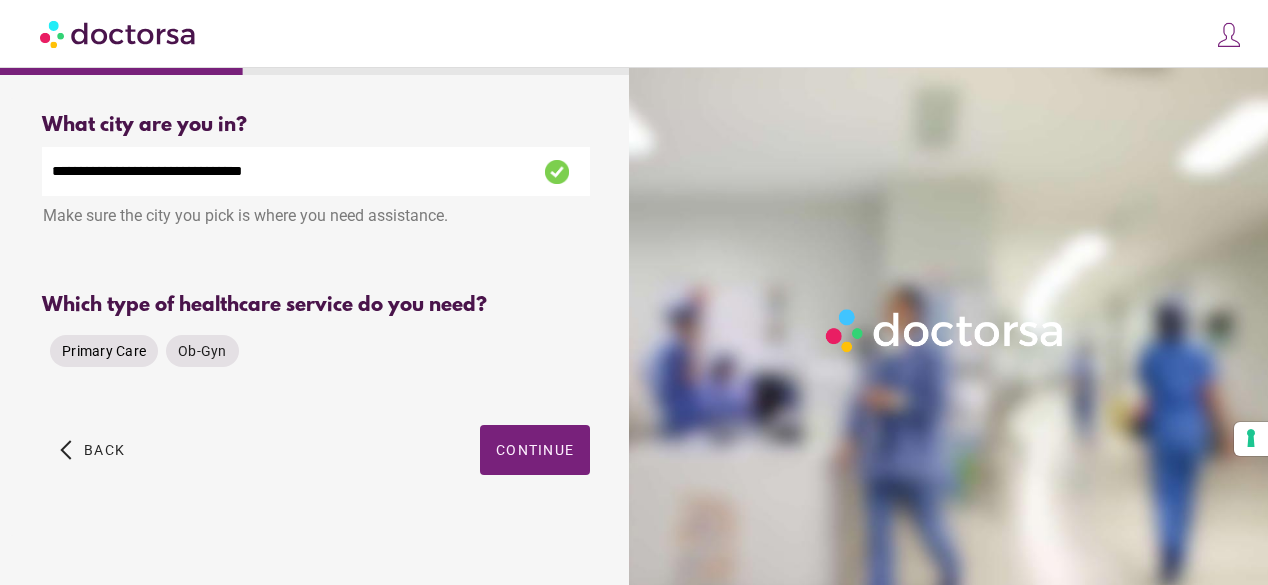 click on "Primary Care" at bounding box center [104, 351] 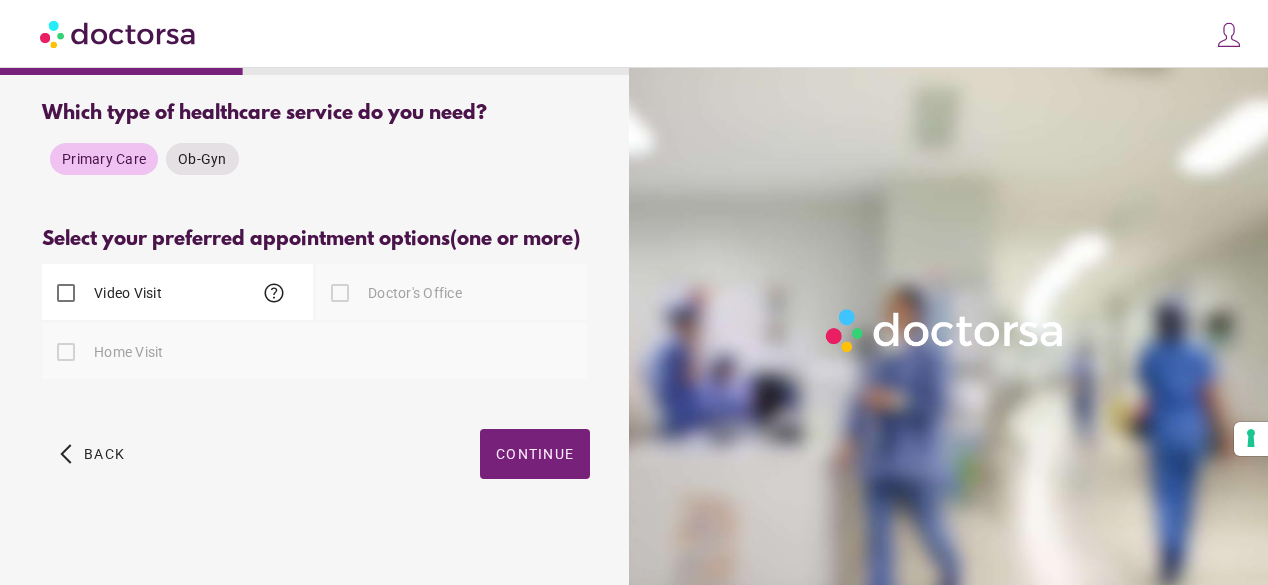 scroll, scrollTop: 201, scrollLeft: 0, axis: vertical 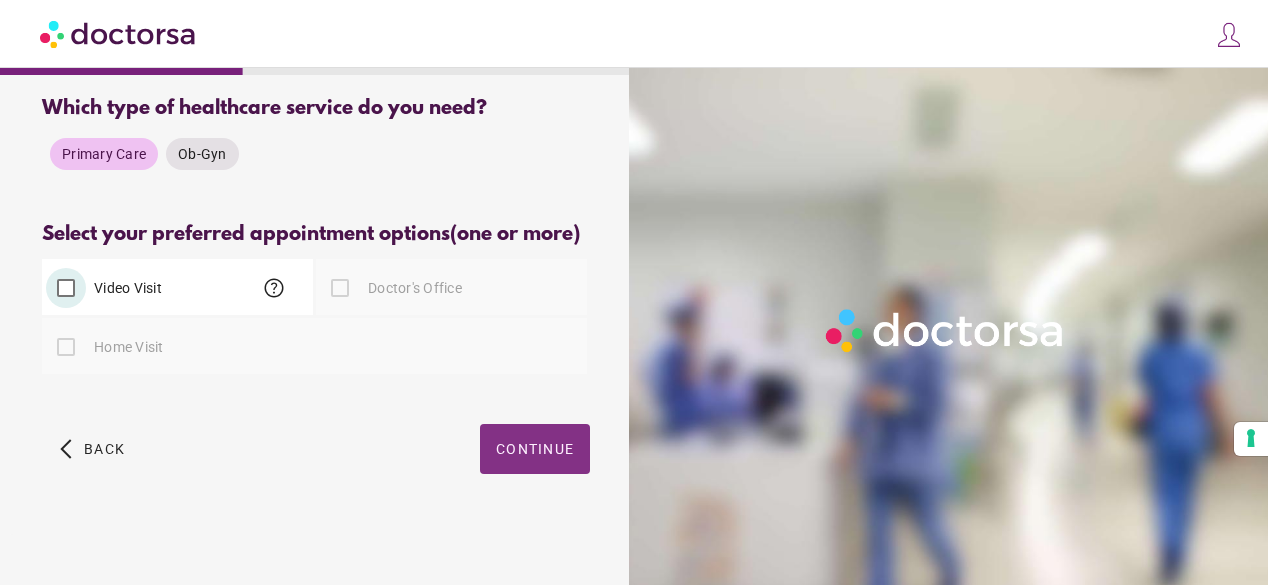 click at bounding box center (535, 449) 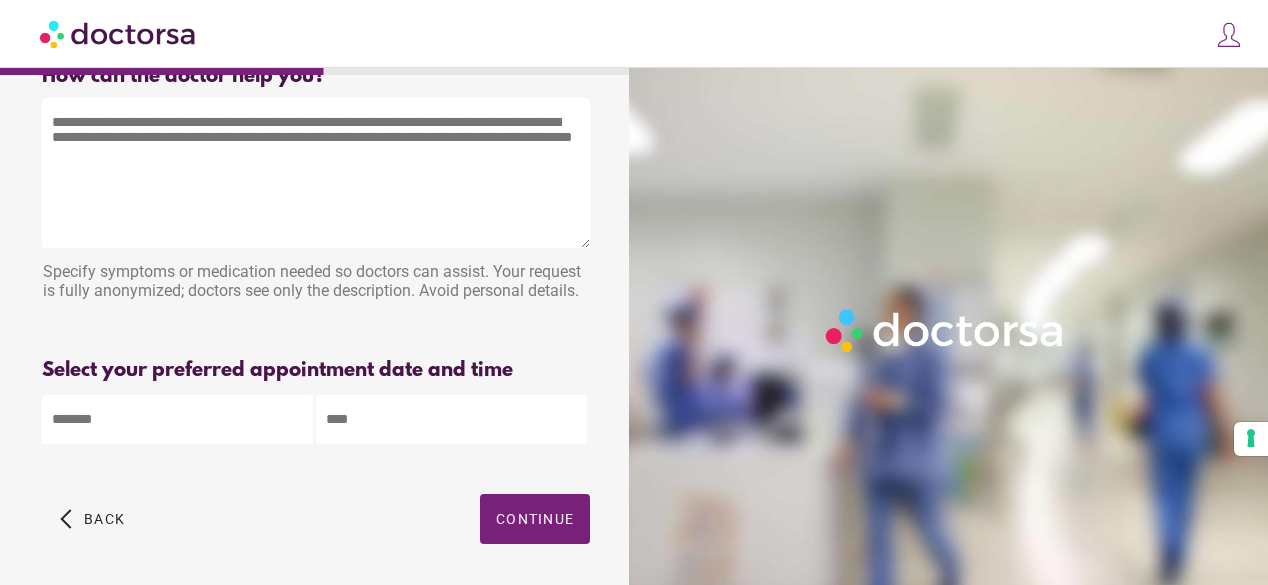 scroll, scrollTop: 51, scrollLeft: 0, axis: vertical 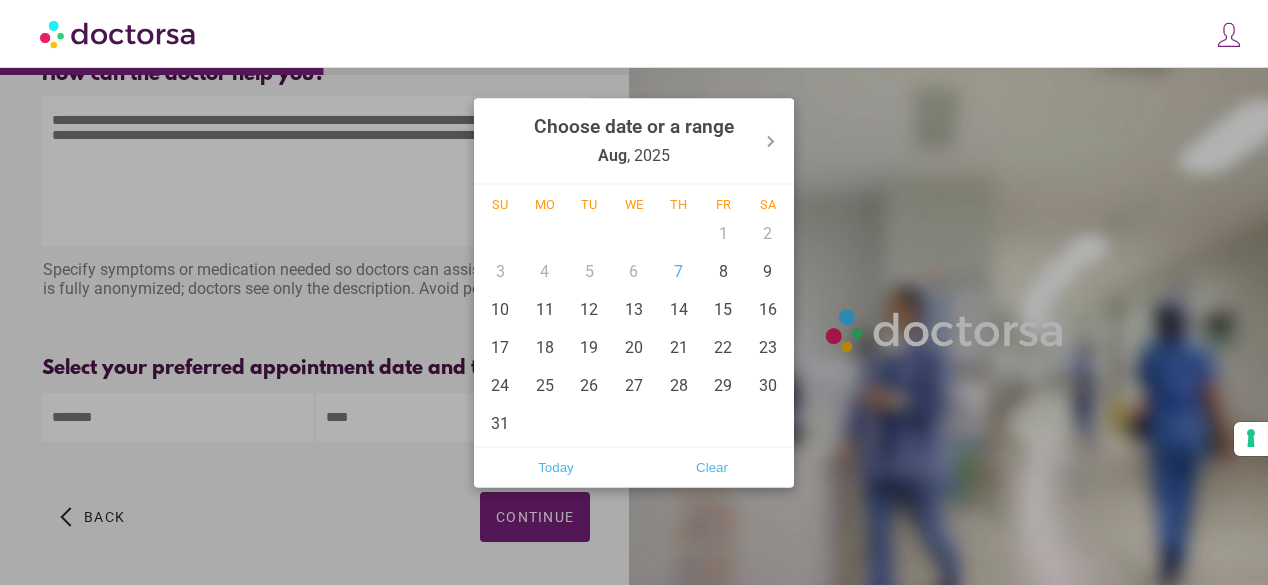 click on "**********" at bounding box center (634, 301) 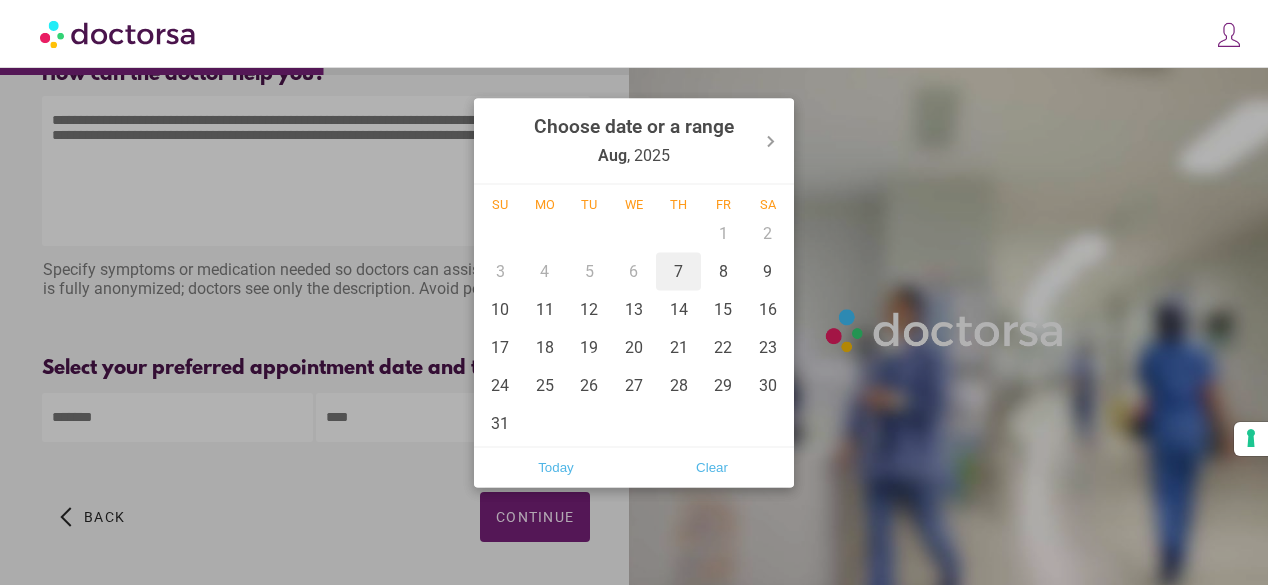 click on "7" at bounding box center (678, 271) 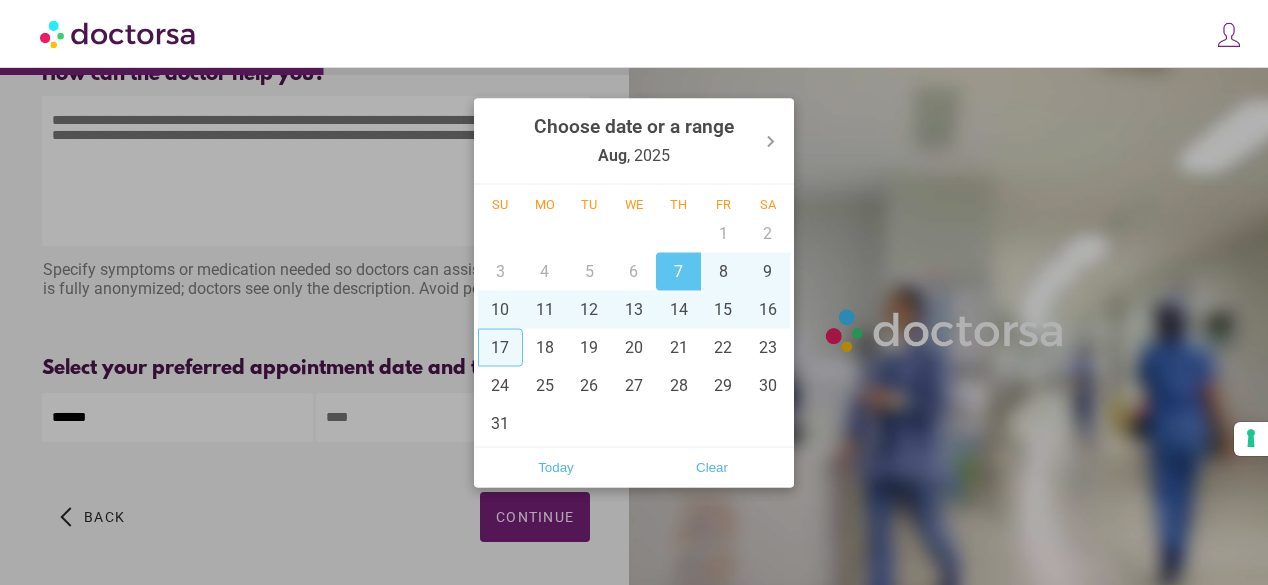 click at bounding box center [634, 292] 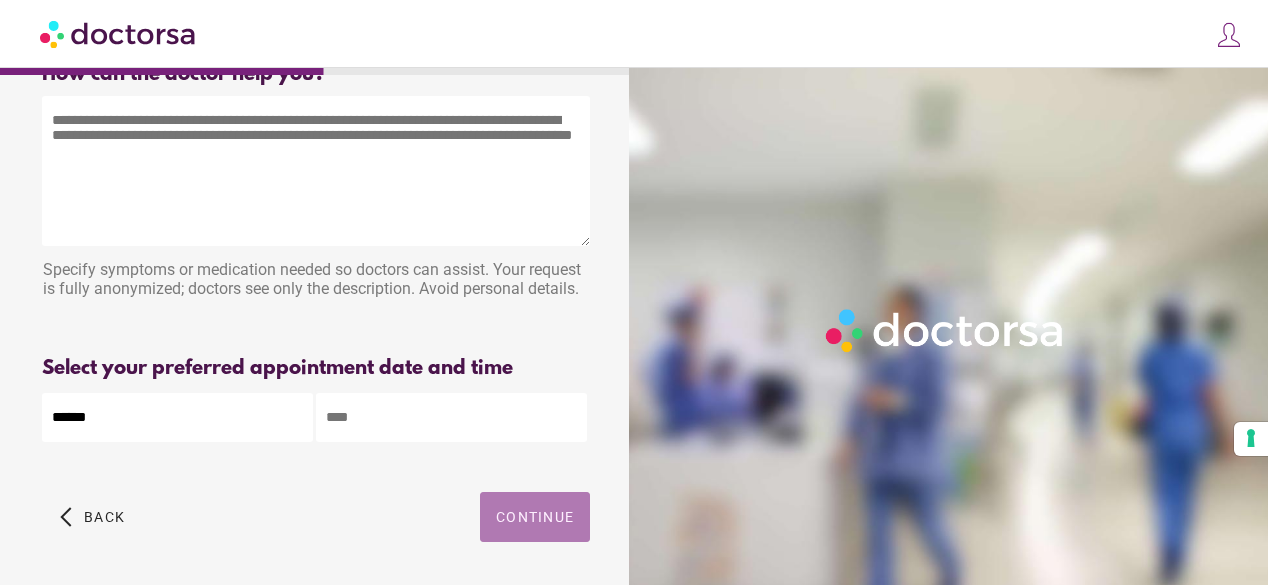 click on "Continue" at bounding box center [535, 517] 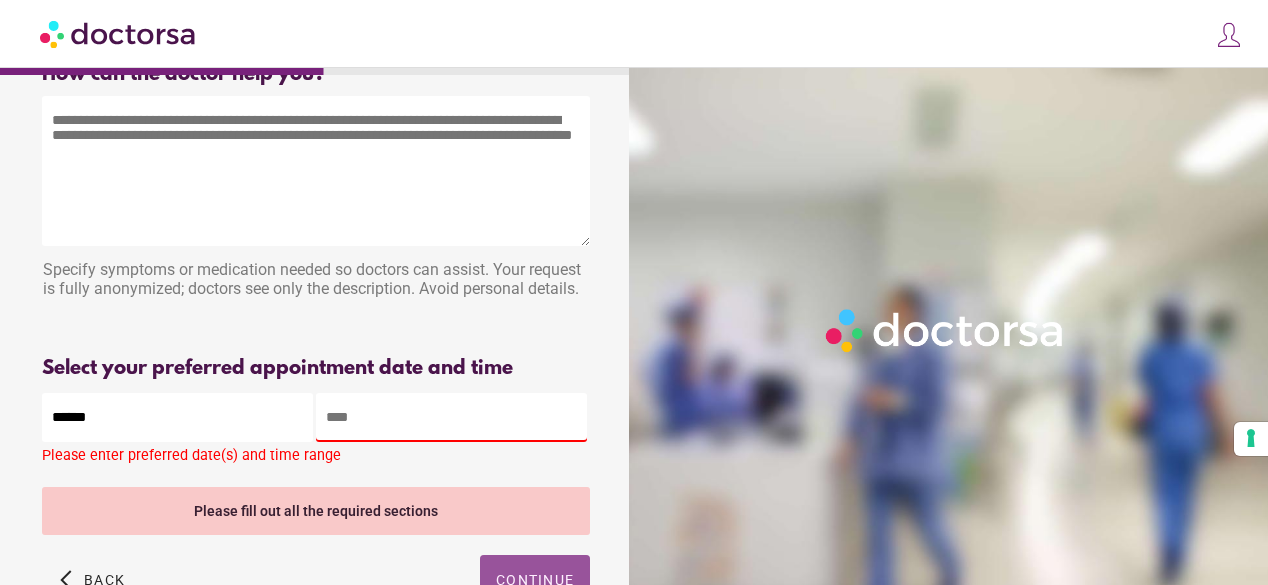 click at bounding box center [451, 417] 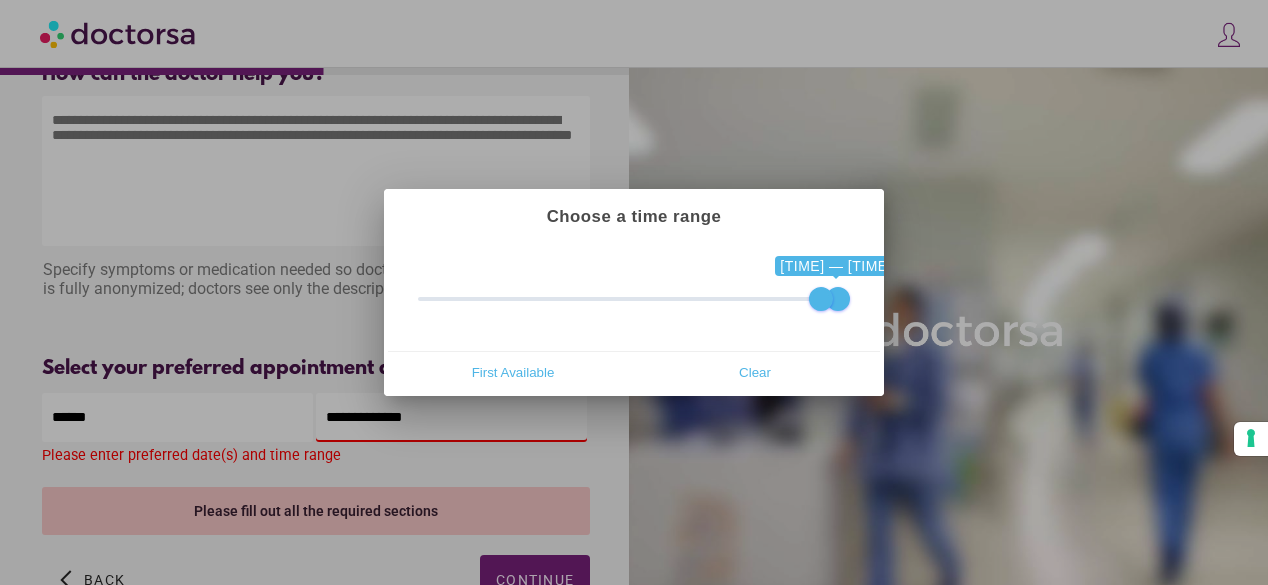 drag, startPoint x: 431, startPoint y: 302, endPoint x: 828, endPoint y: 318, distance: 397.3223 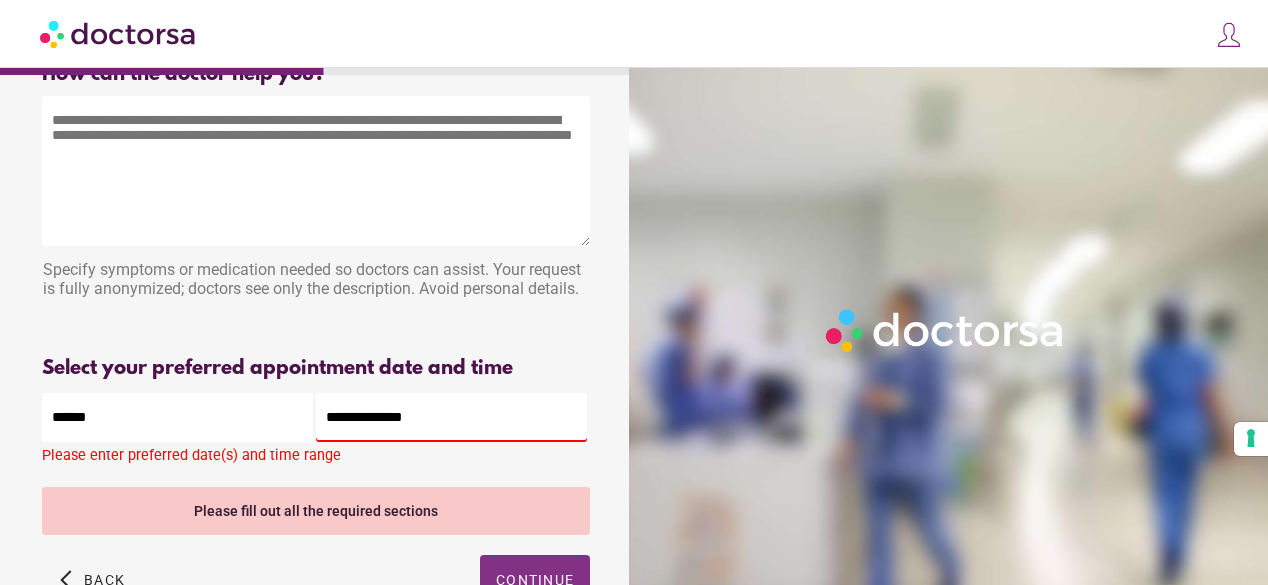 click on "Continue" at bounding box center [535, 580] 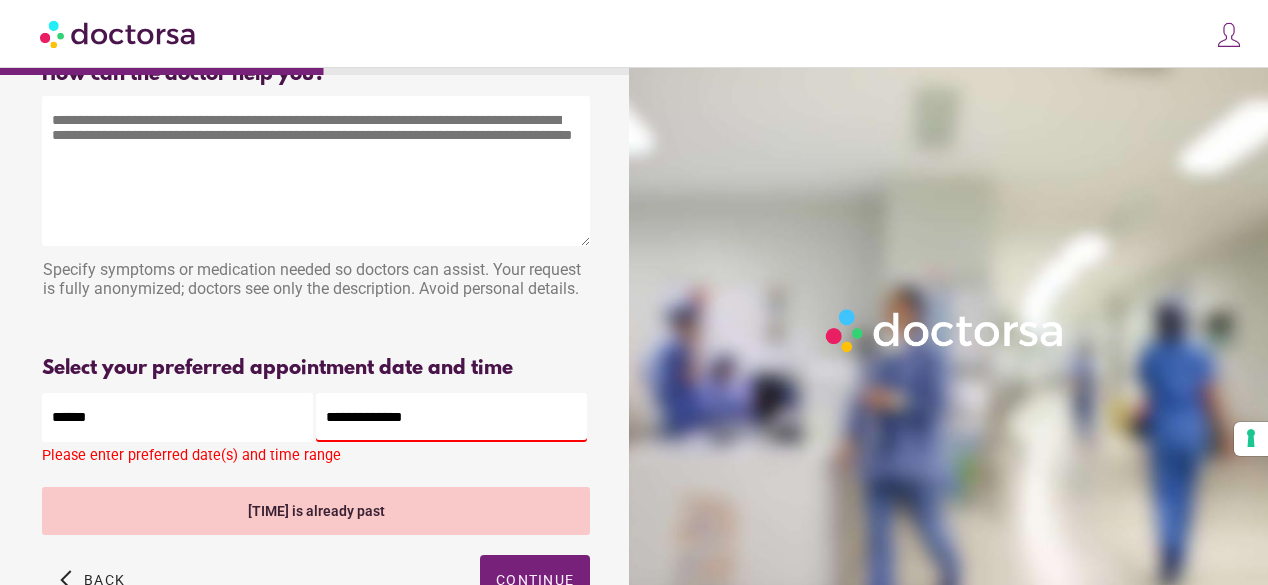 click on "**********" at bounding box center [451, 417] 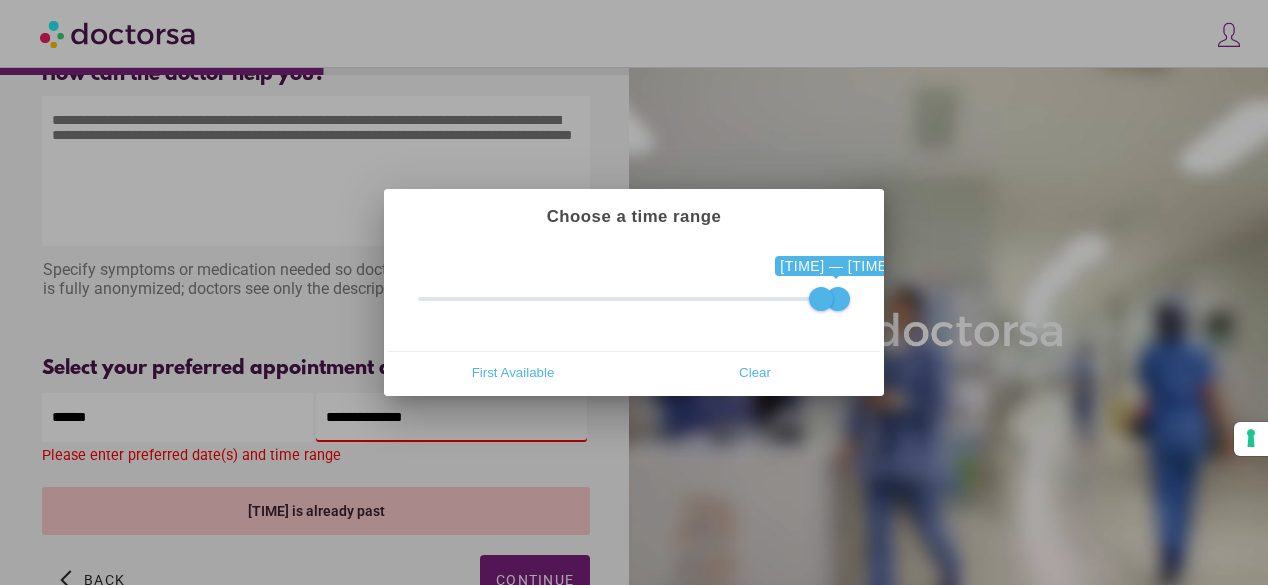 drag, startPoint x: 822, startPoint y: 291, endPoint x: 868, endPoint y: 272, distance: 49.76947 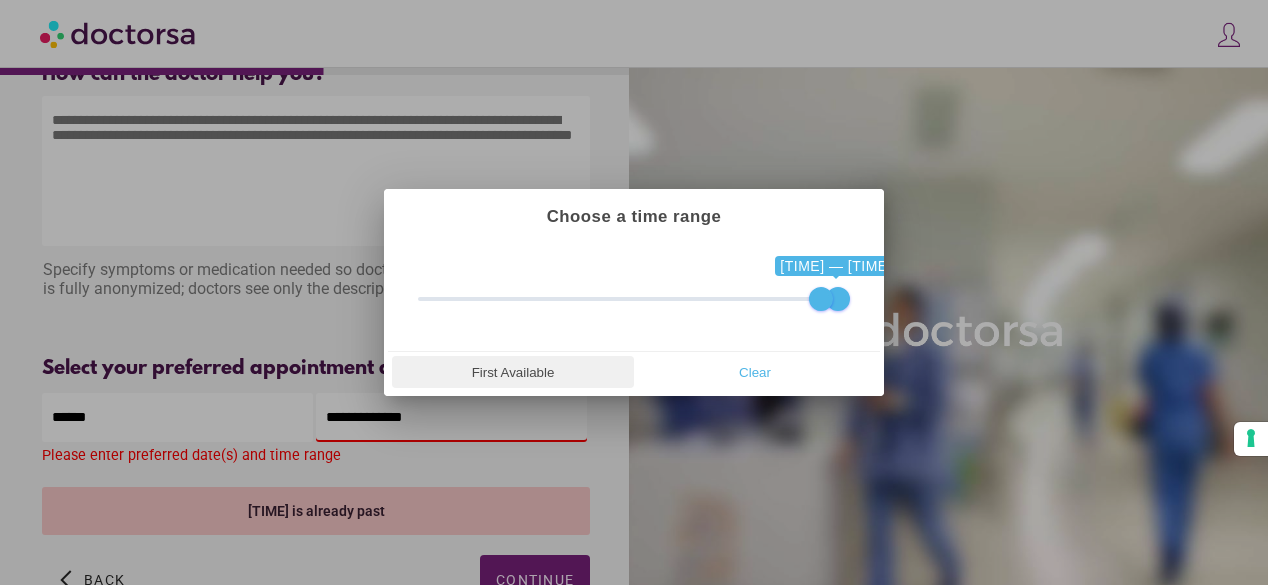 click on "First Available" at bounding box center (513, 372) 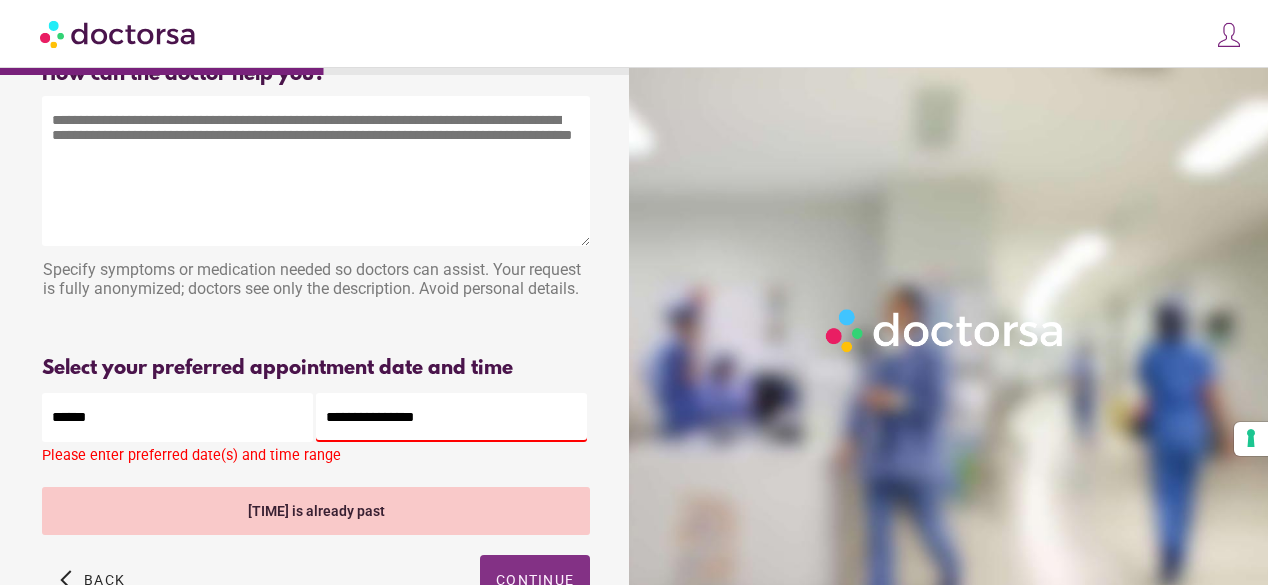 click at bounding box center [535, 580] 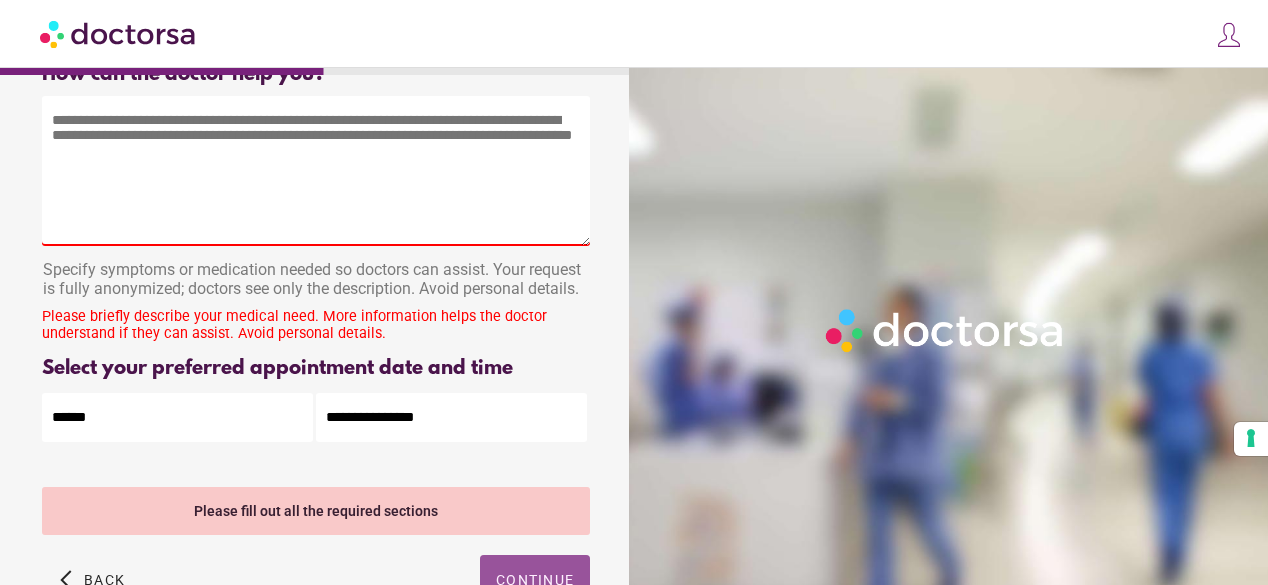 click at bounding box center [316, 171] 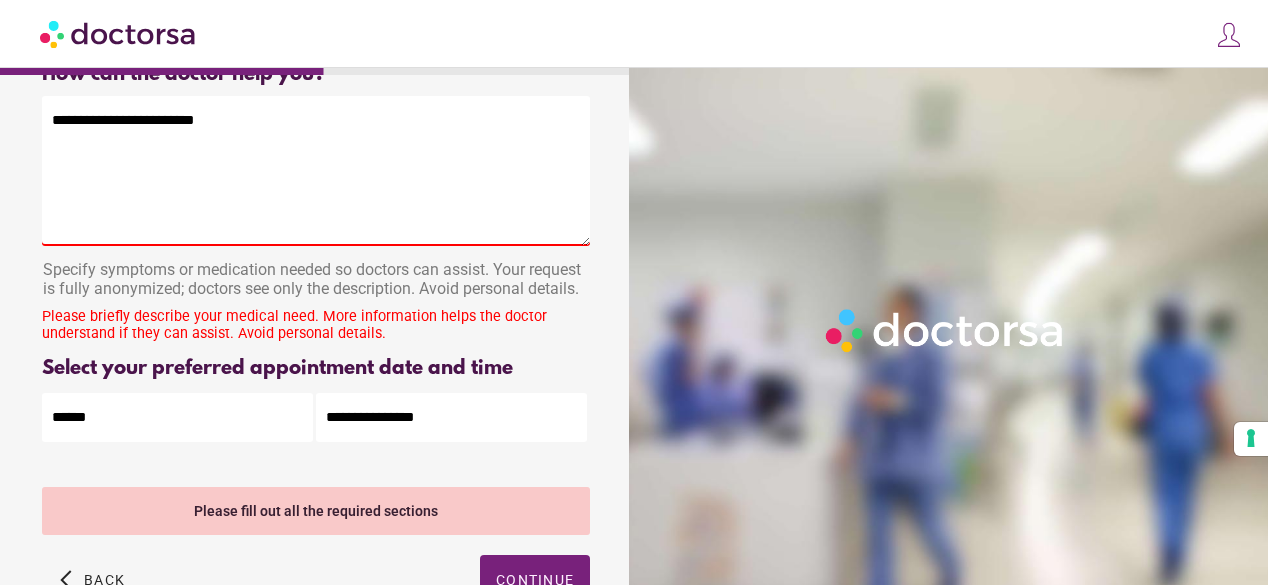 click on "**********" at bounding box center (316, 171) 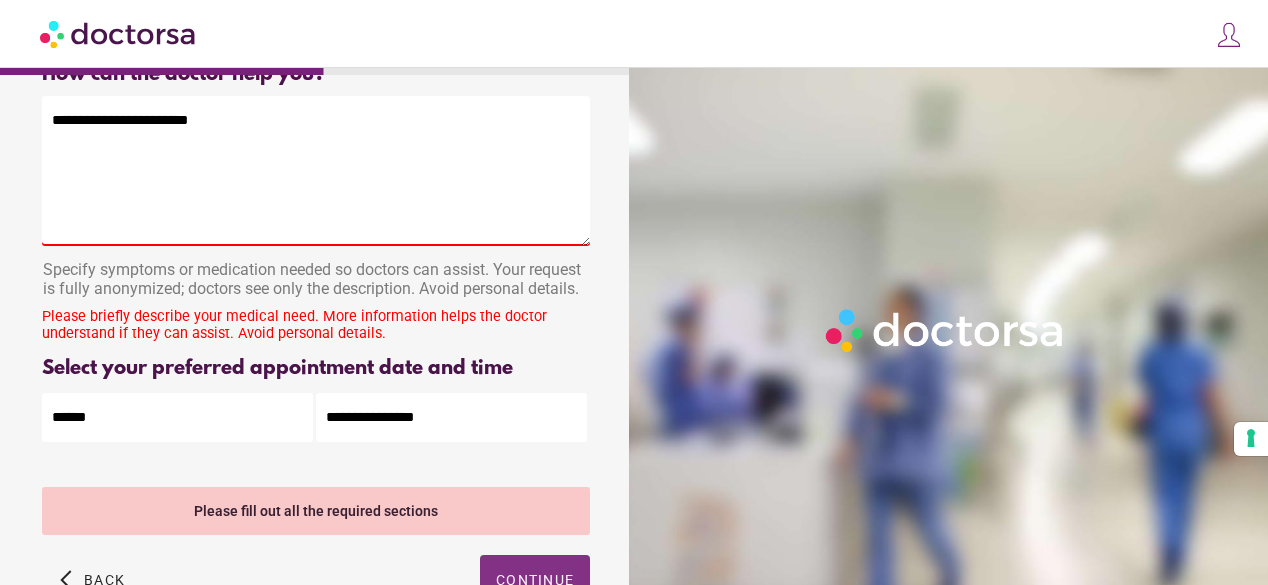 type on "**********" 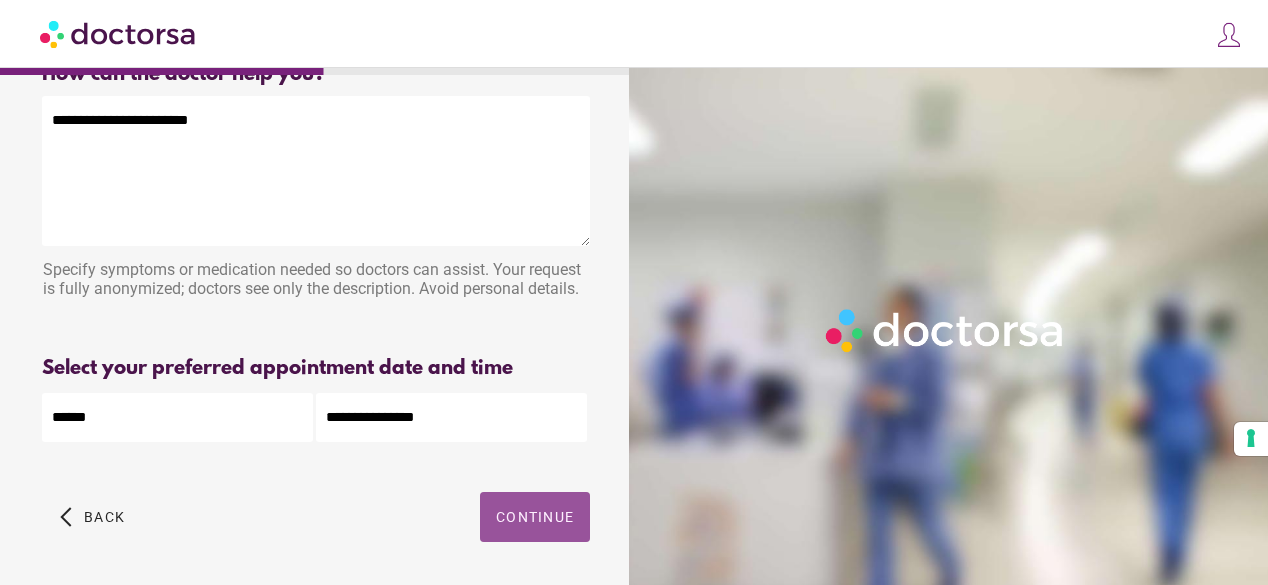 click on "Continue" at bounding box center [535, 517] 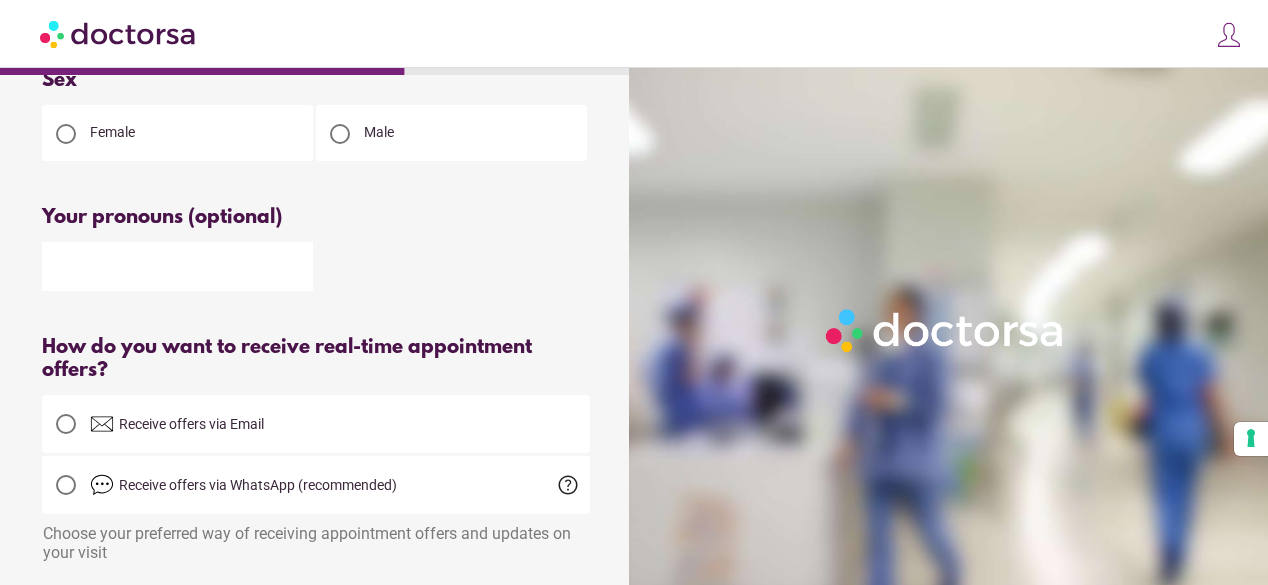 scroll, scrollTop: 240, scrollLeft: 0, axis: vertical 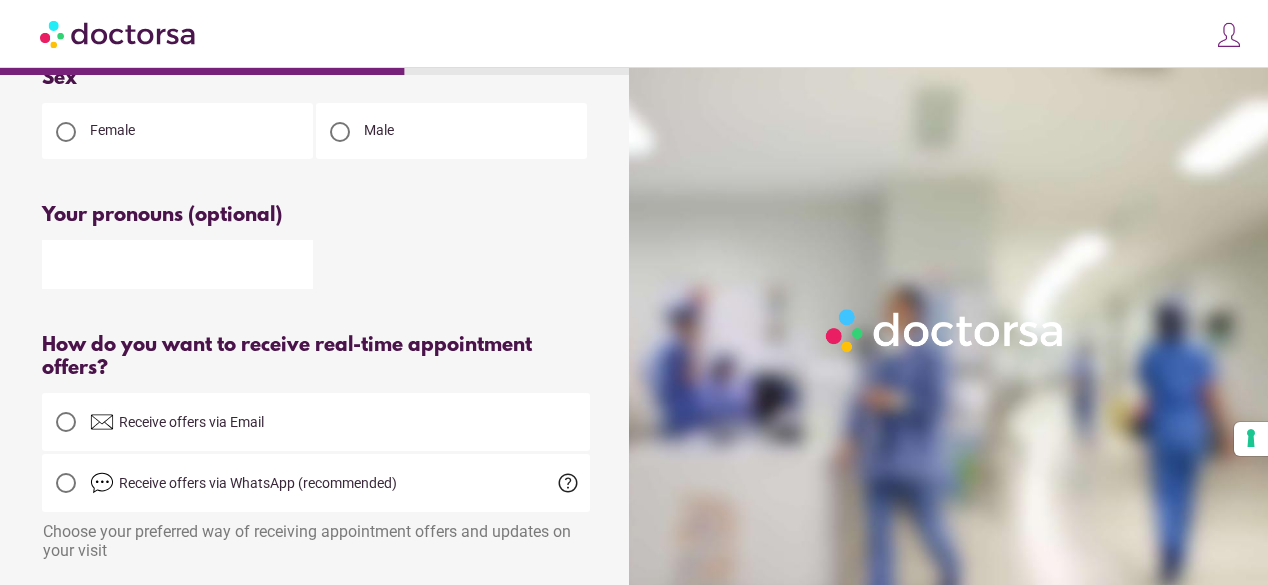 click at bounding box center (66, 422) 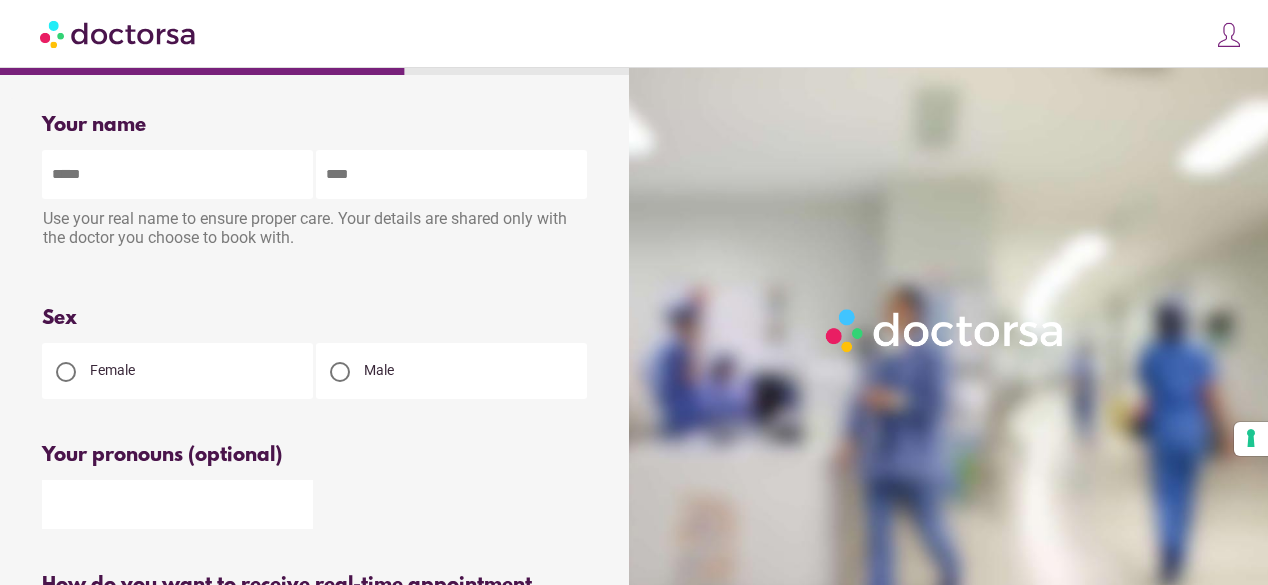 click at bounding box center [177, 174] 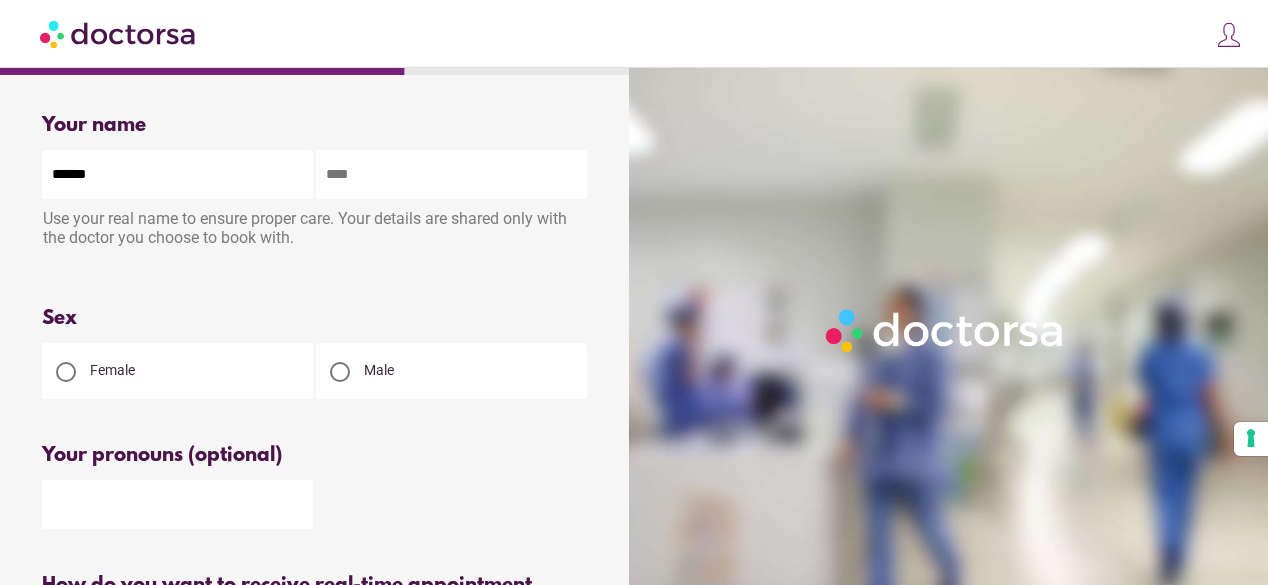 type on "******" 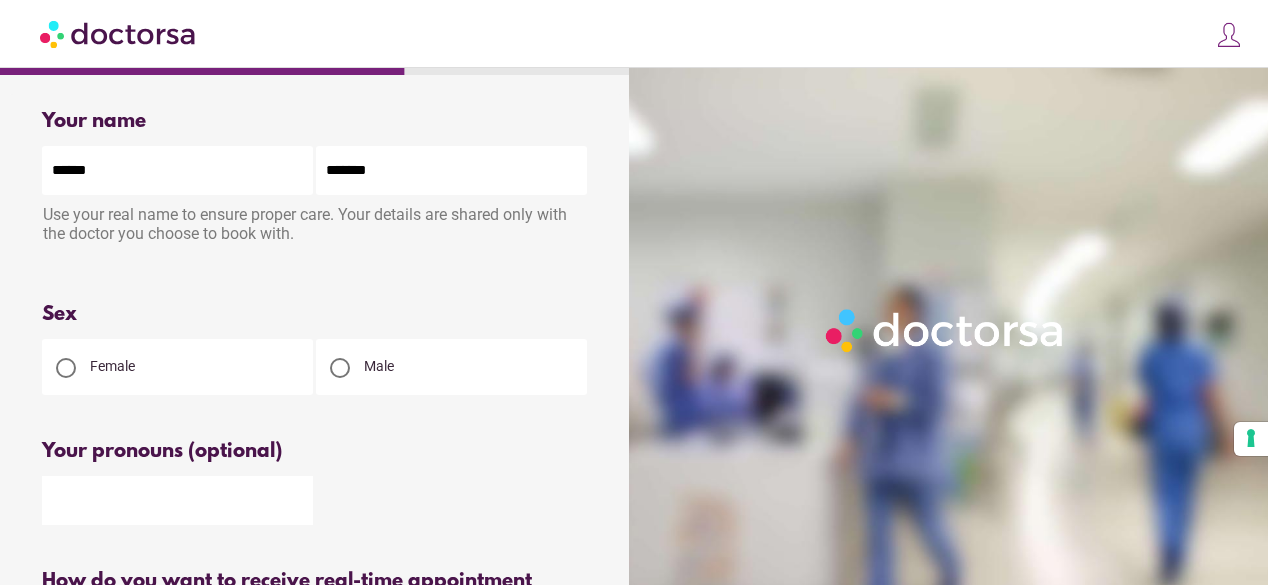 scroll, scrollTop: 6, scrollLeft: 0, axis: vertical 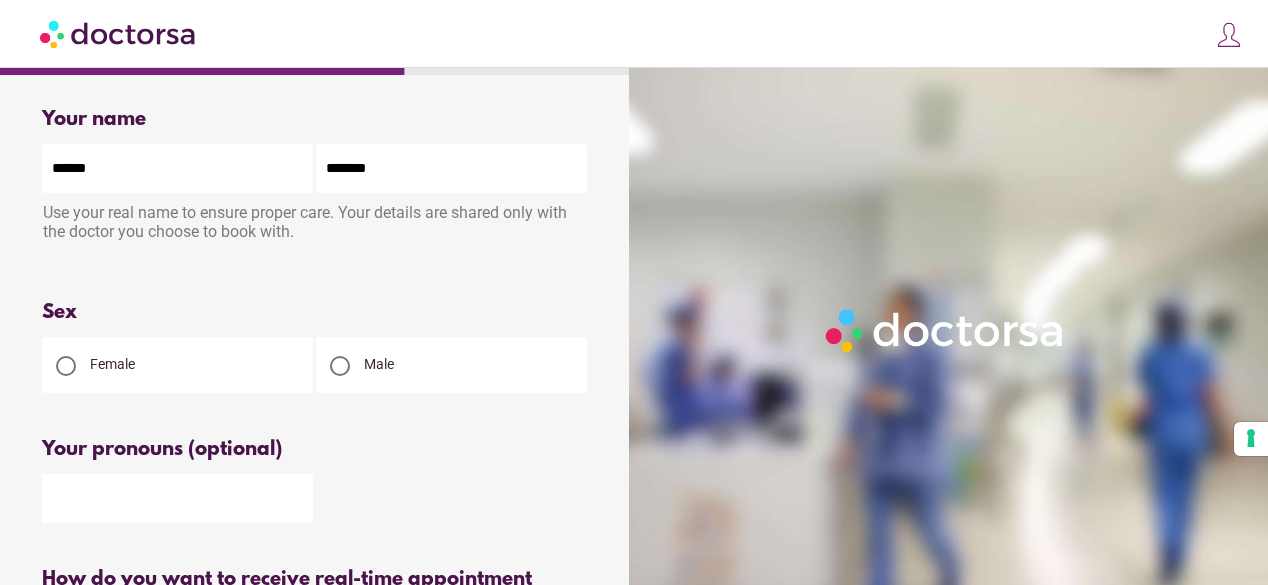 type on "*******" 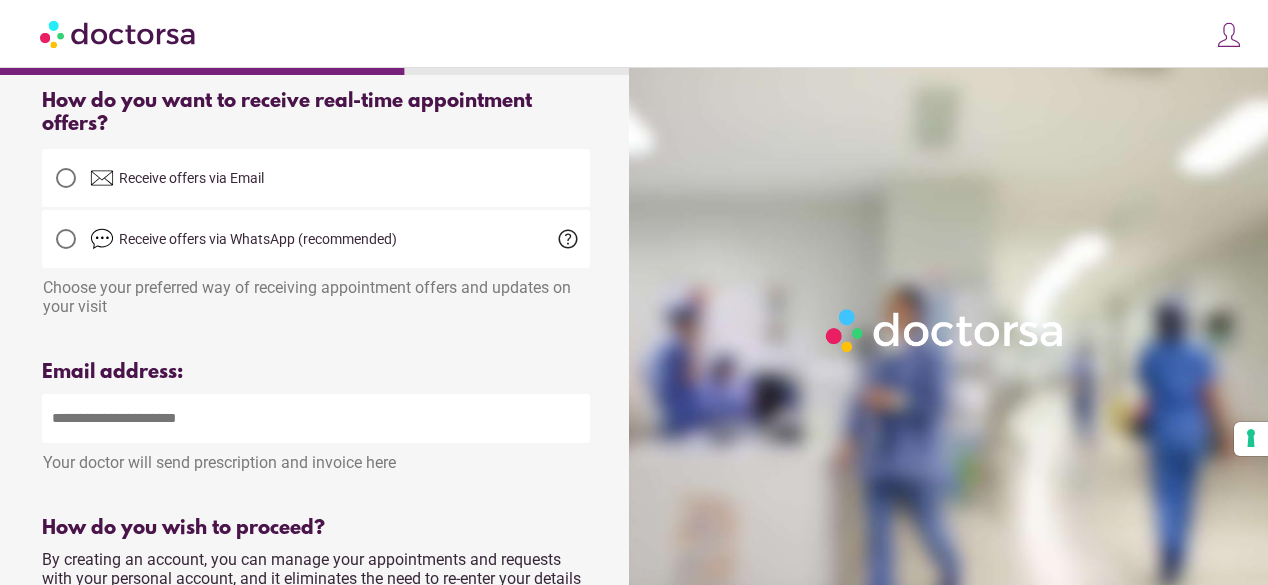 scroll, scrollTop: 489, scrollLeft: 0, axis: vertical 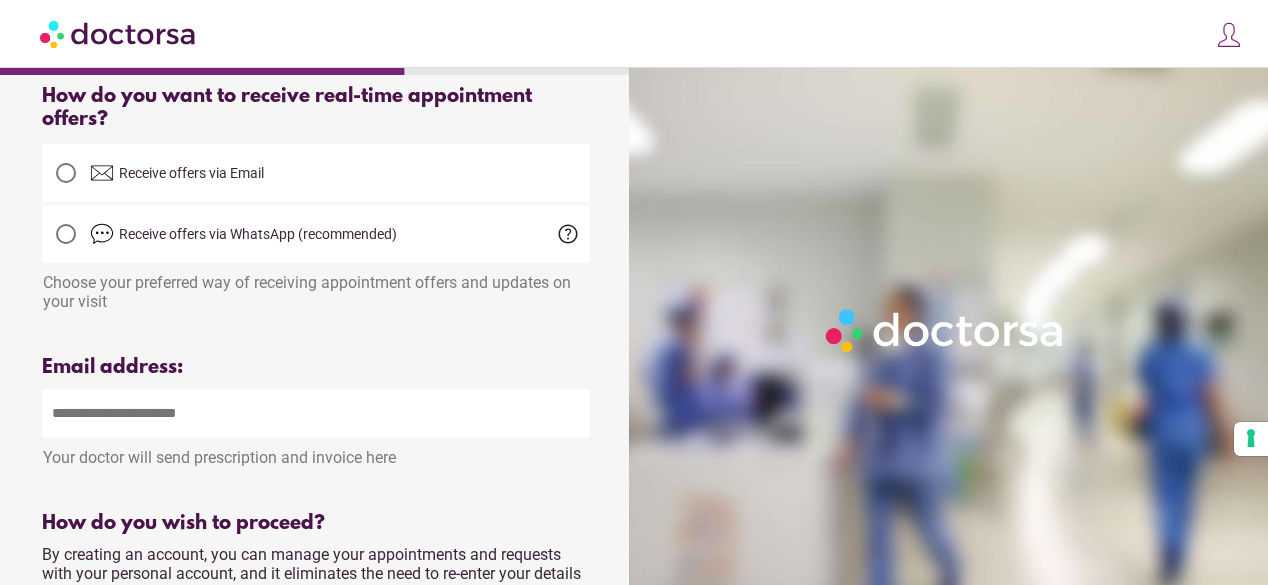 click at bounding box center [316, 413] 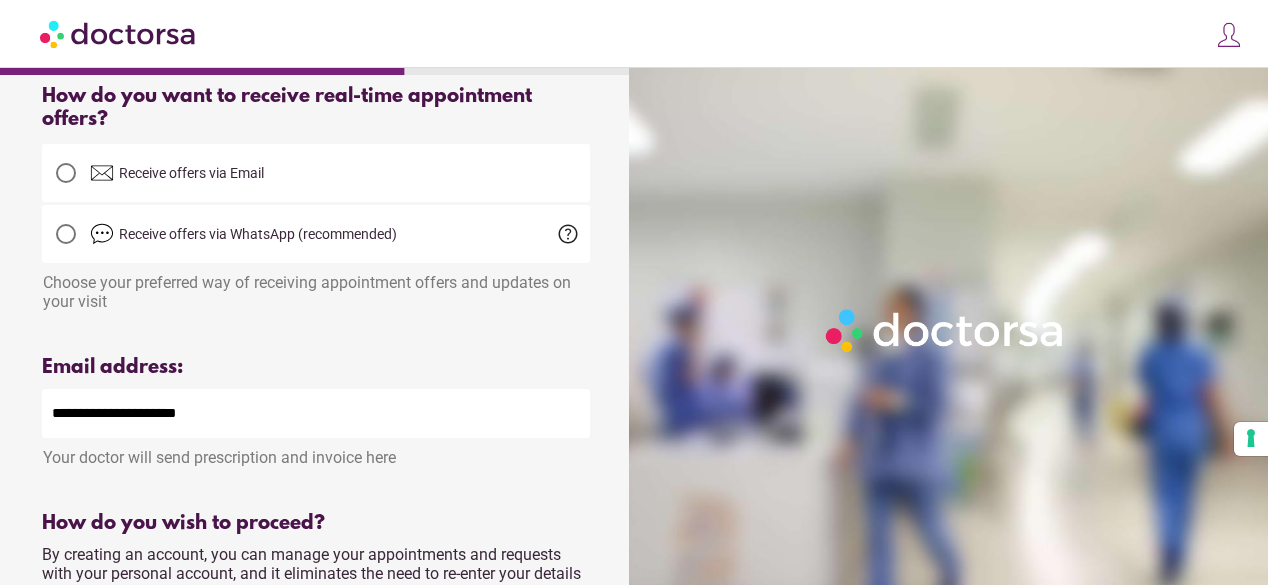 scroll, scrollTop: 909, scrollLeft: 0, axis: vertical 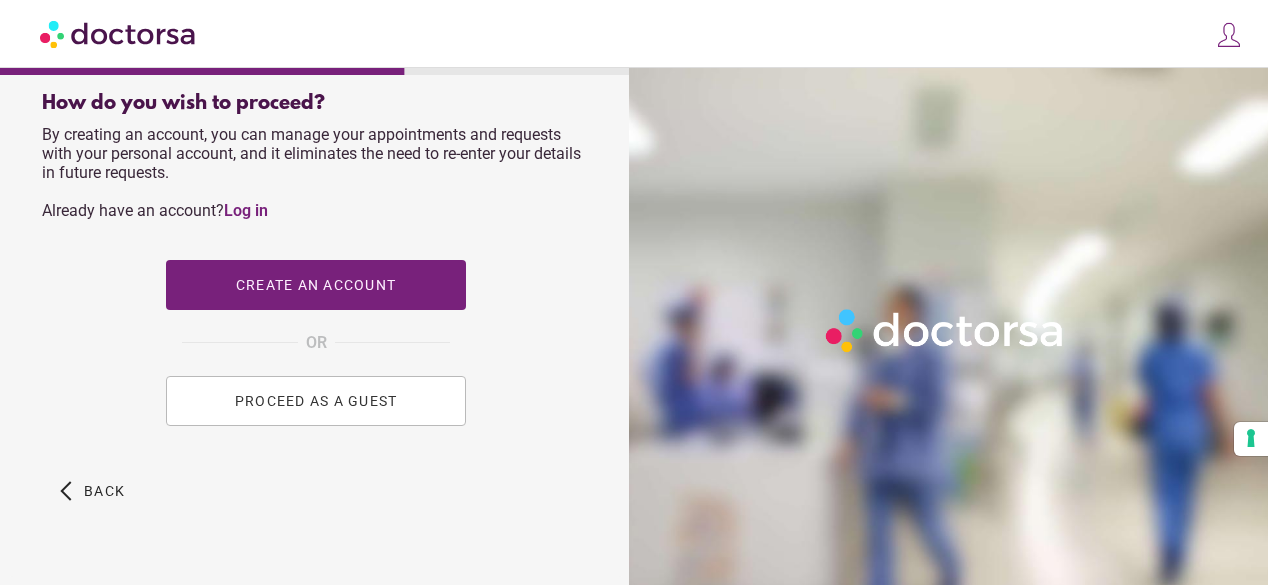 click on "PROCEED AS A GUEST" at bounding box center [316, 401] 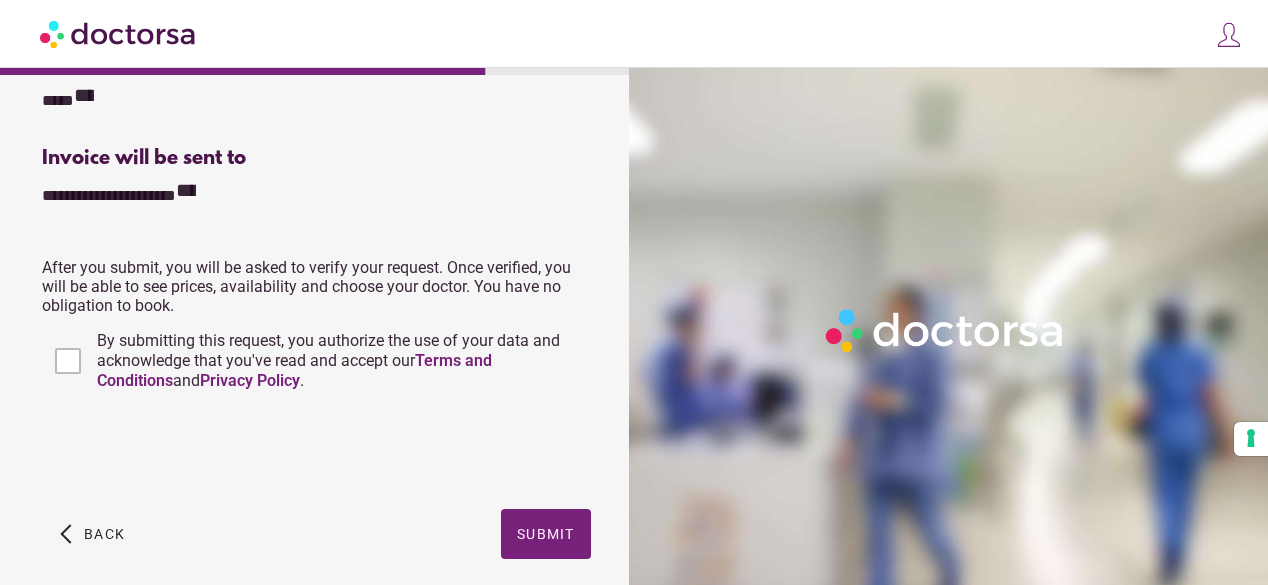 scroll, scrollTop: 811, scrollLeft: 0, axis: vertical 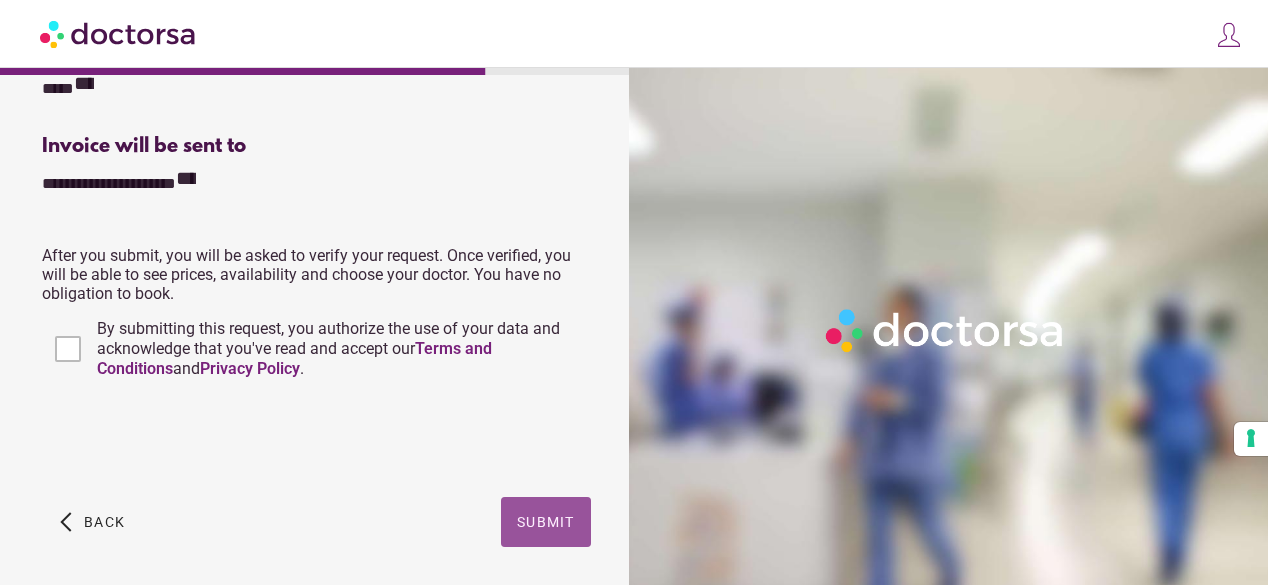 click on "Submit" at bounding box center (546, 522) 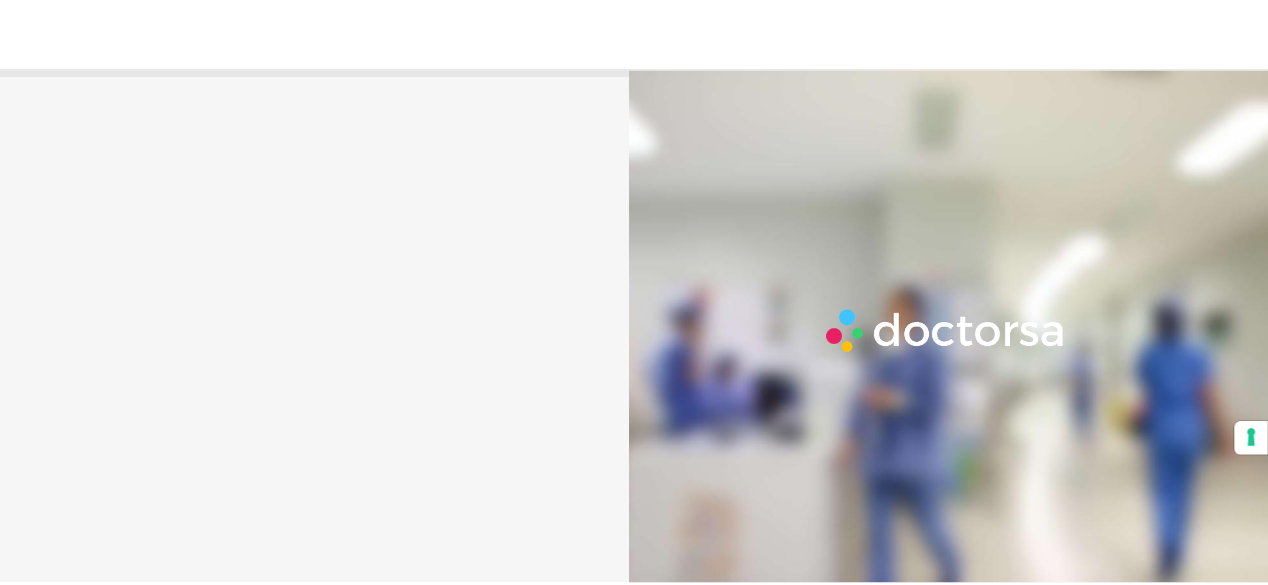 scroll, scrollTop: 0, scrollLeft: 0, axis: both 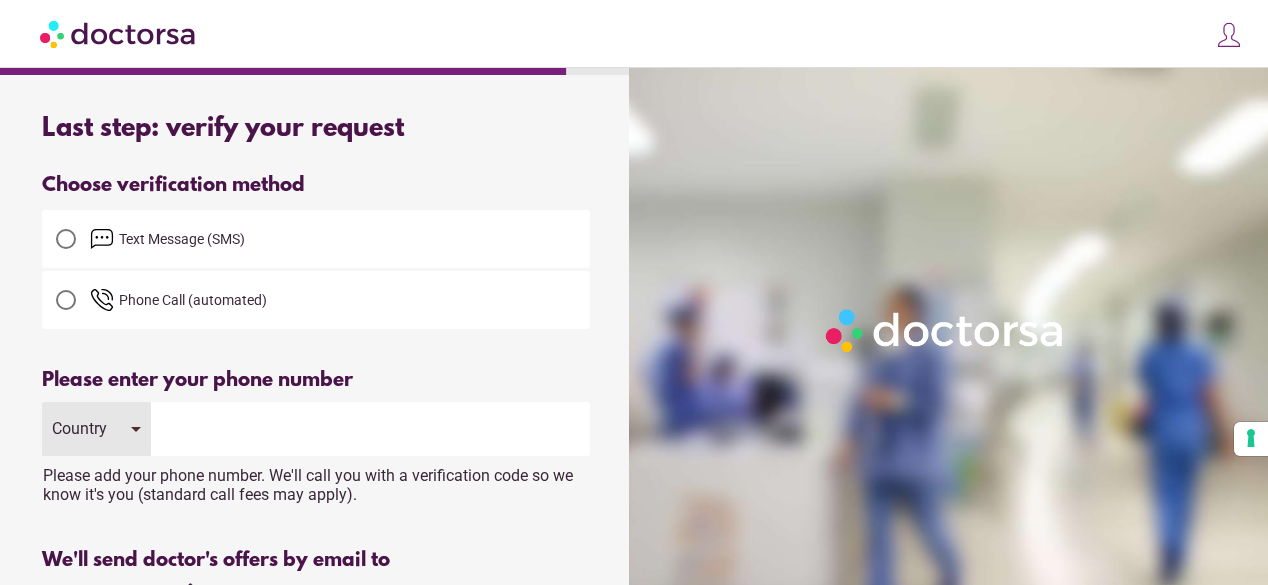 click at bounding box center [370, 429] 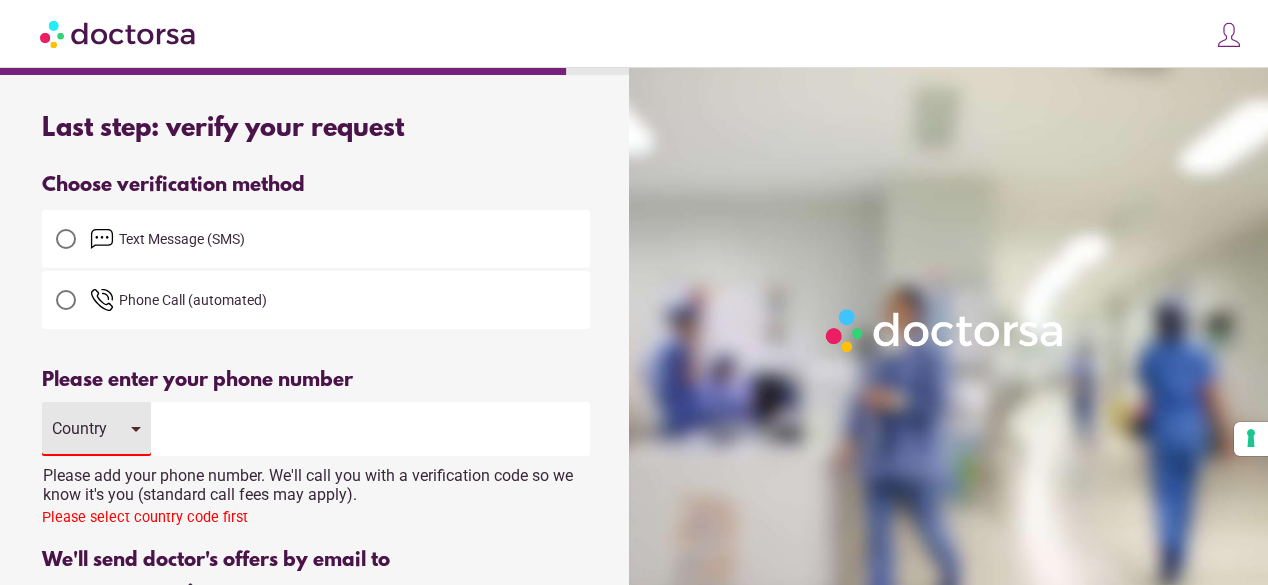 click at bounding box center [370, 429] 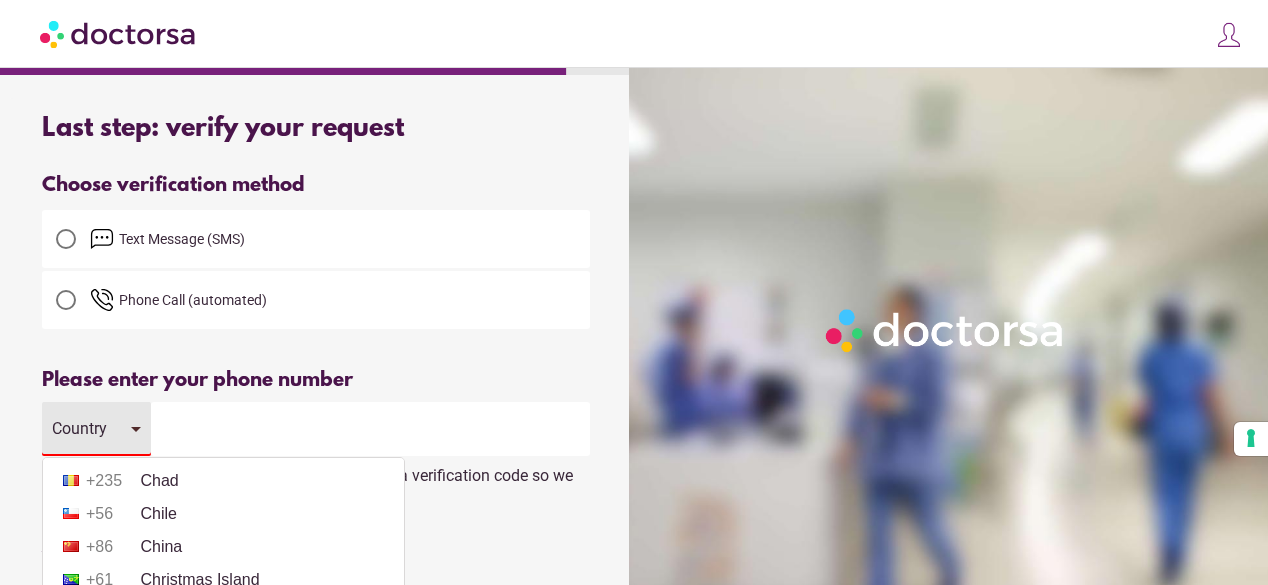 scroll, scrollTop: 1539, scrollLeft: 0, axis: vertical 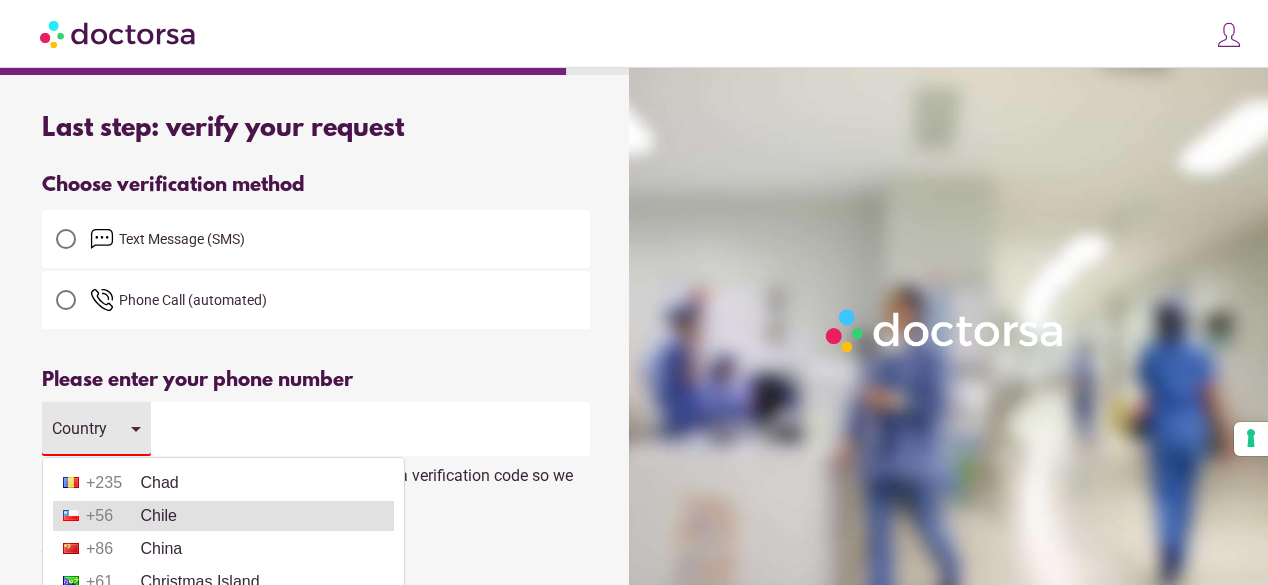 click on "+56   Chile" at bounding box center [223, 516] 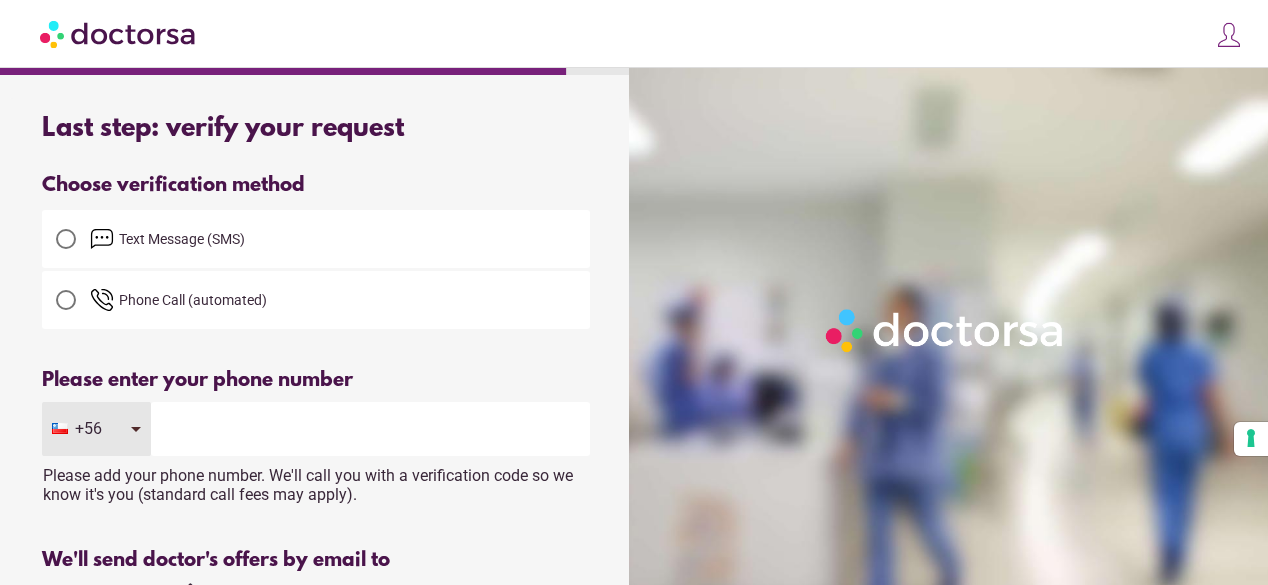 click at bounding box center [370, 429] 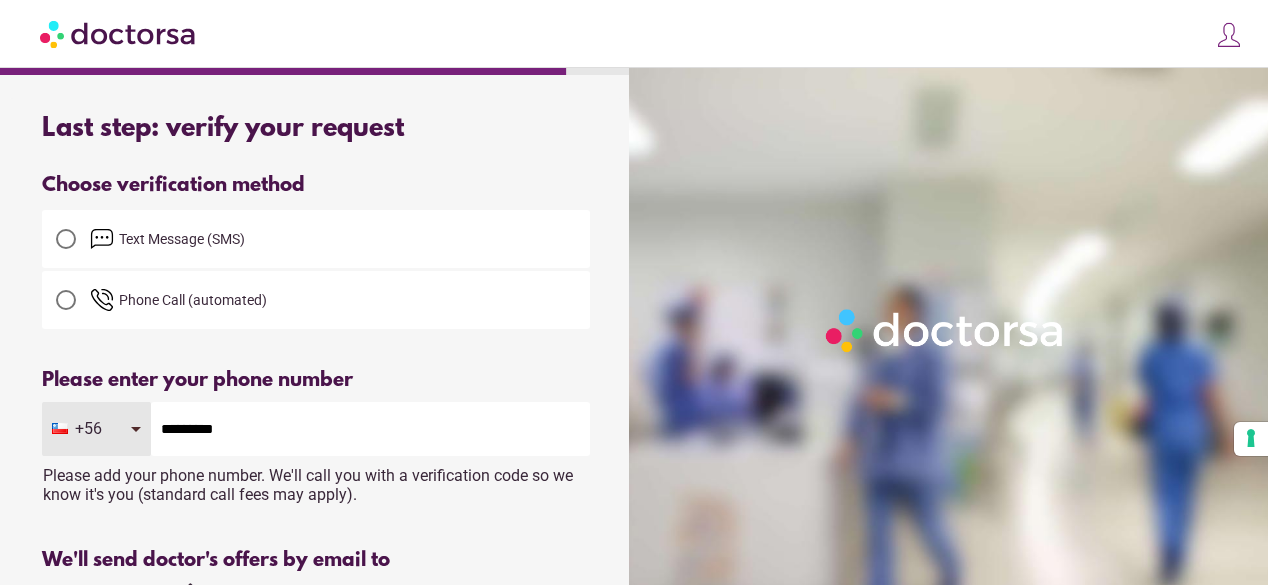 scroll, scrollTop: 282, scrollLeft: 0, axis: vertical 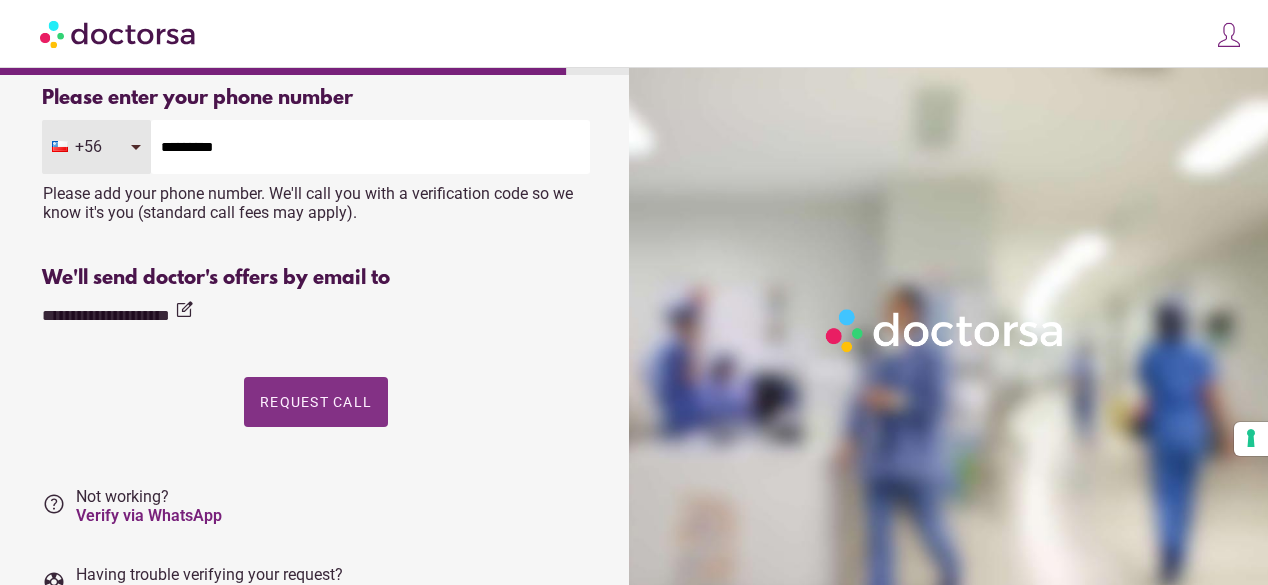type on "*********" 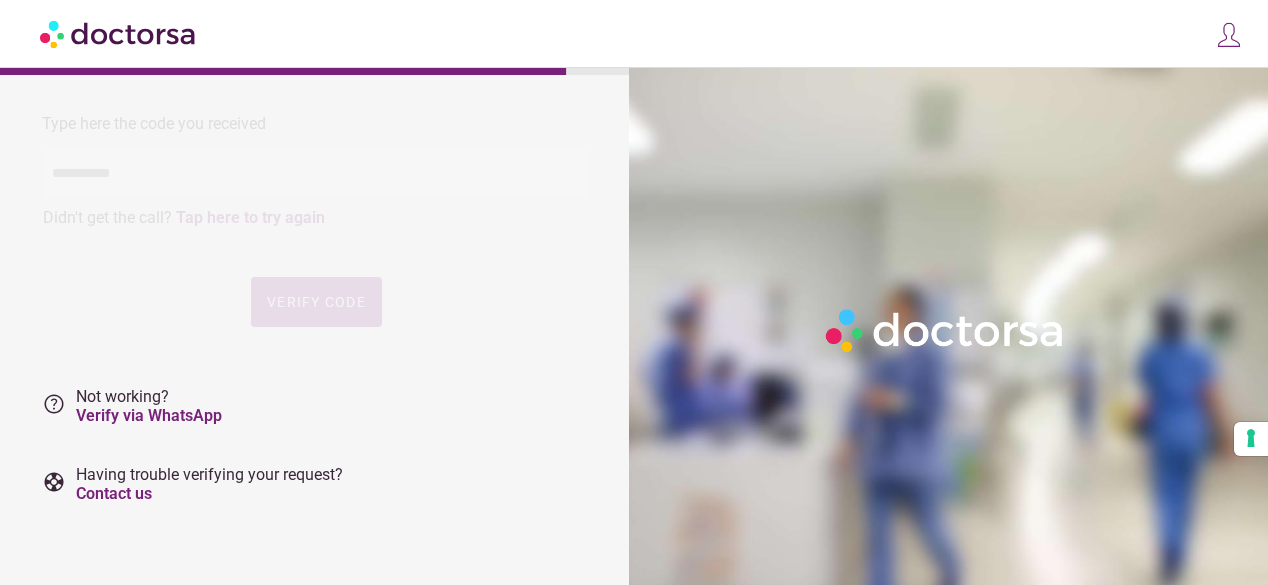 scroll, scrollTop: 0, scrollLeft: 0, axis: both 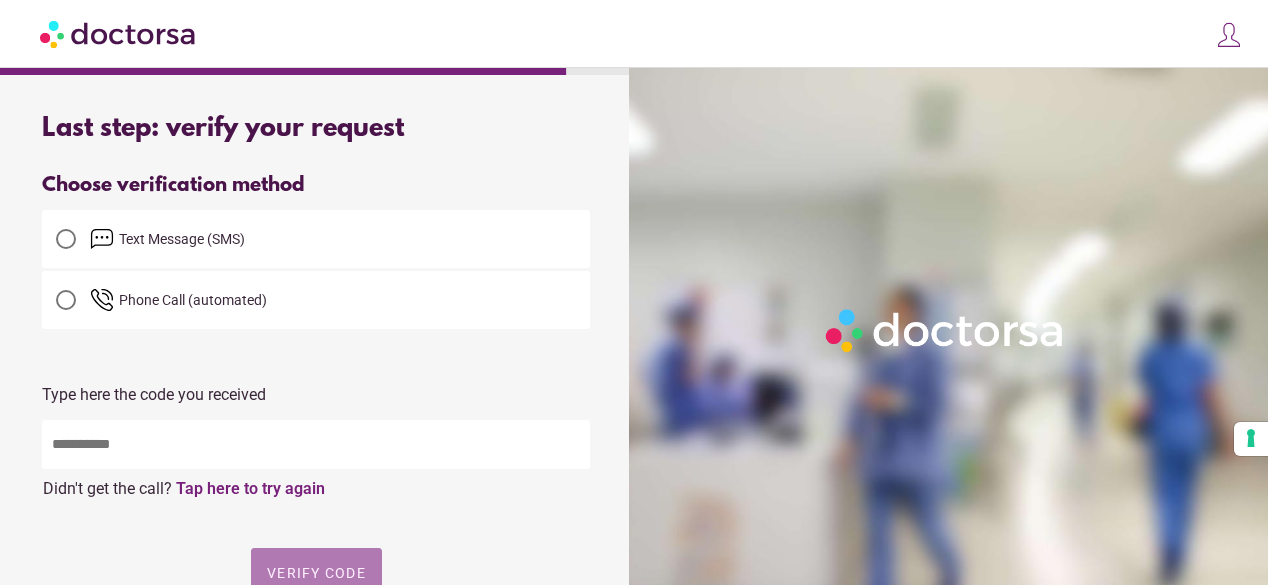 click on "Verify code" at bounding box center (316, 573) 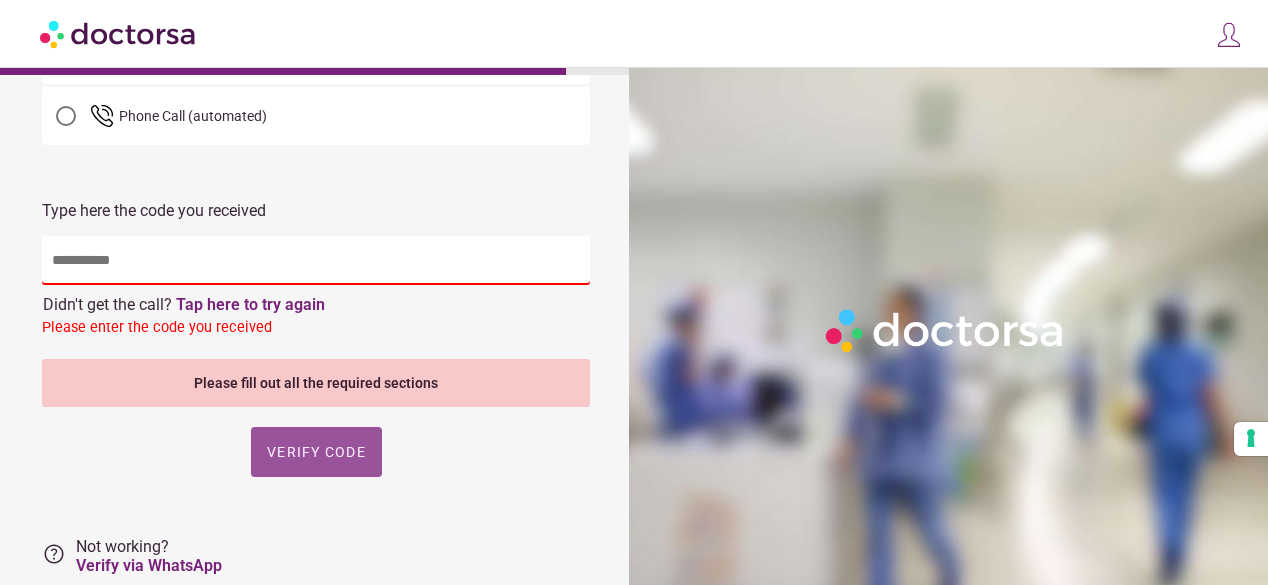 scroll, scrollTop: 191, scrollLeft: 0, axis: vertical 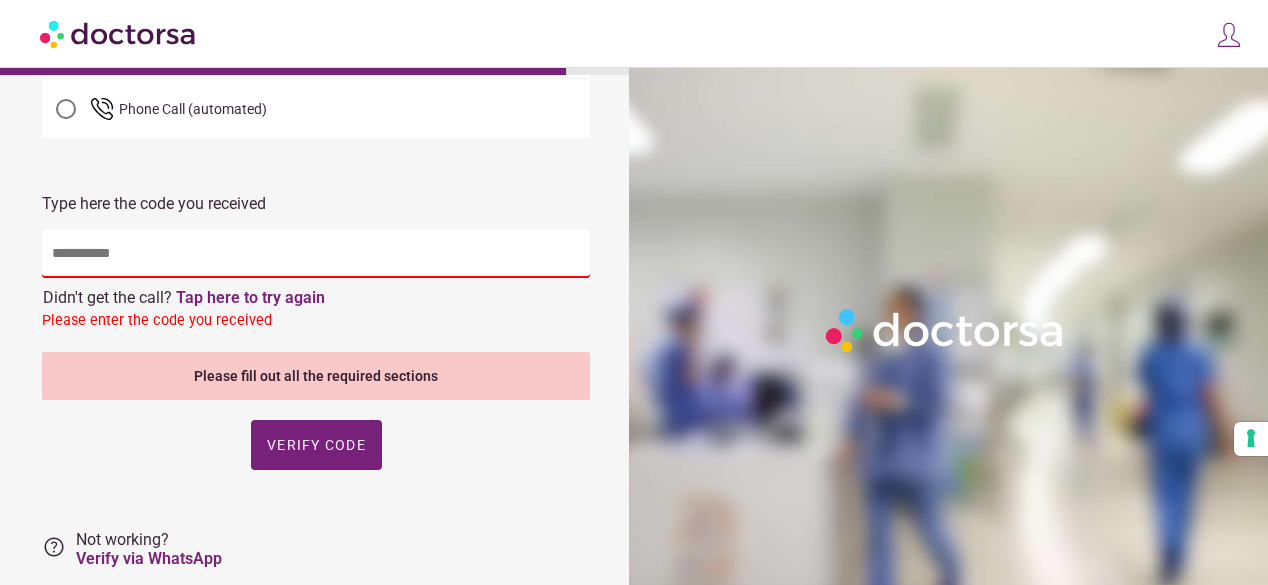 type 